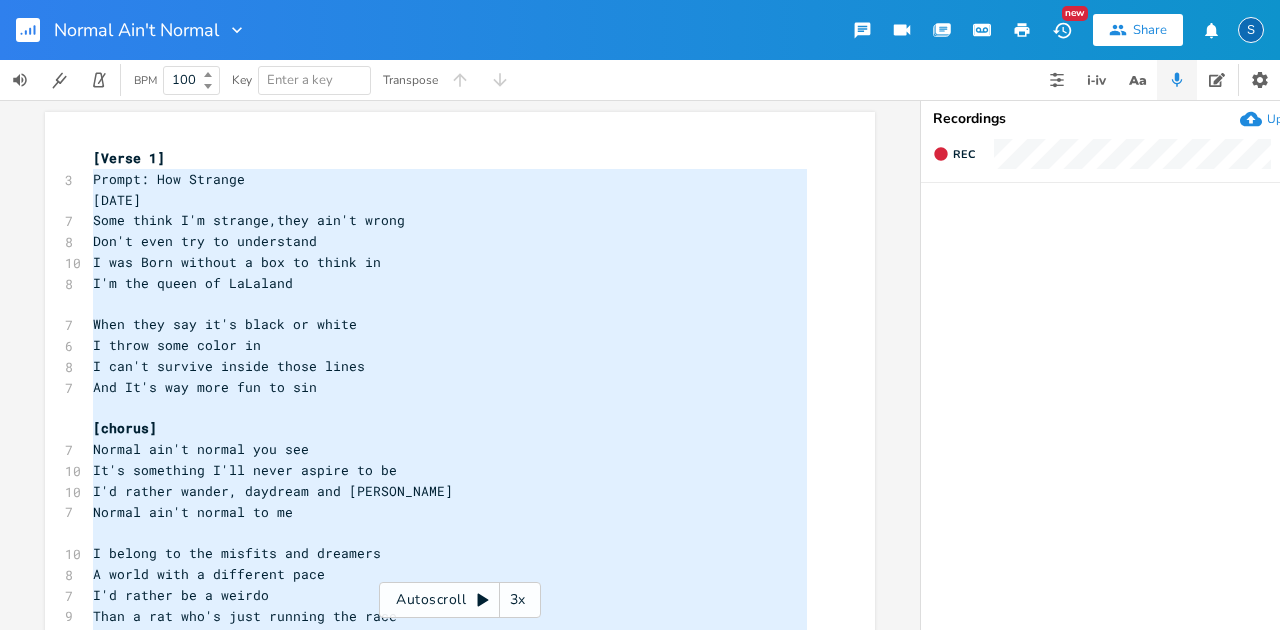 scroll, scrollTop: 0, scrollLeft: 0, axis: both 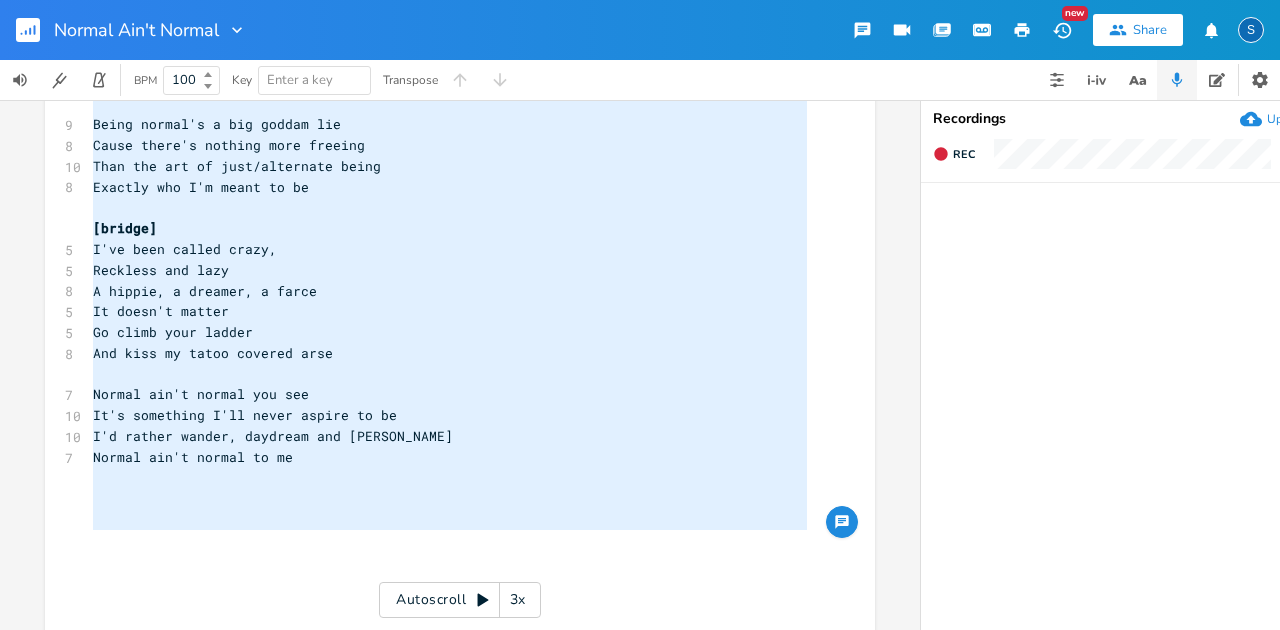 click on "​" at bounding box center [450, 498] 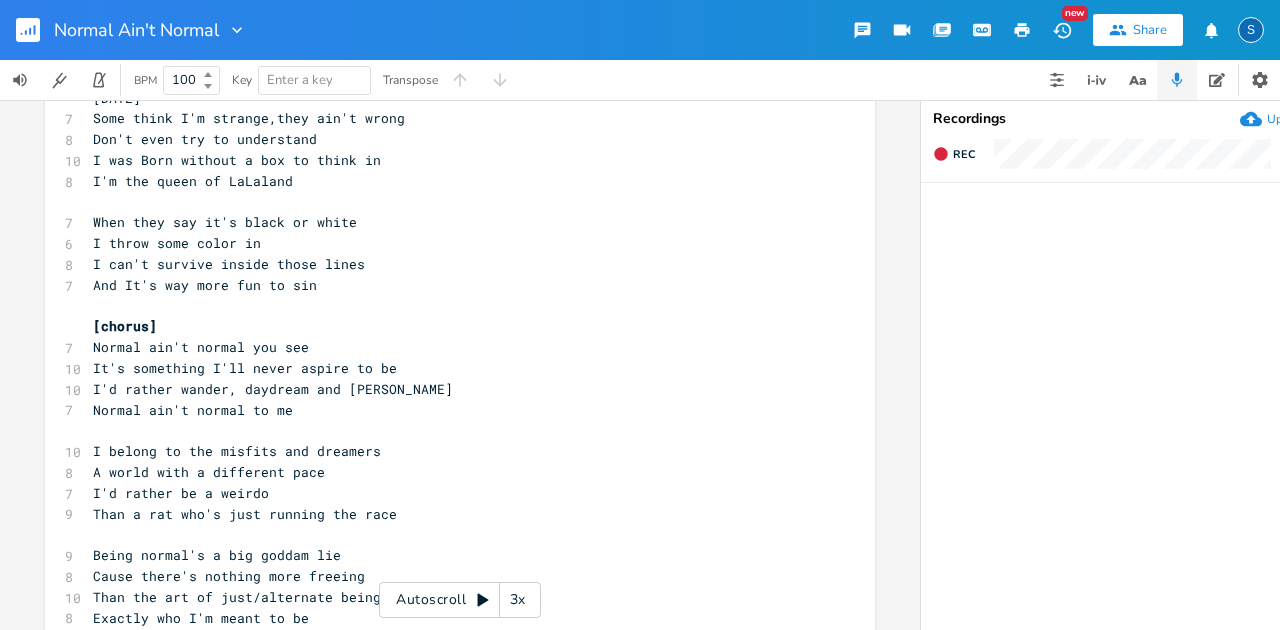 scroll, scrollTop: 0, scrollLeft: 0, axis: both 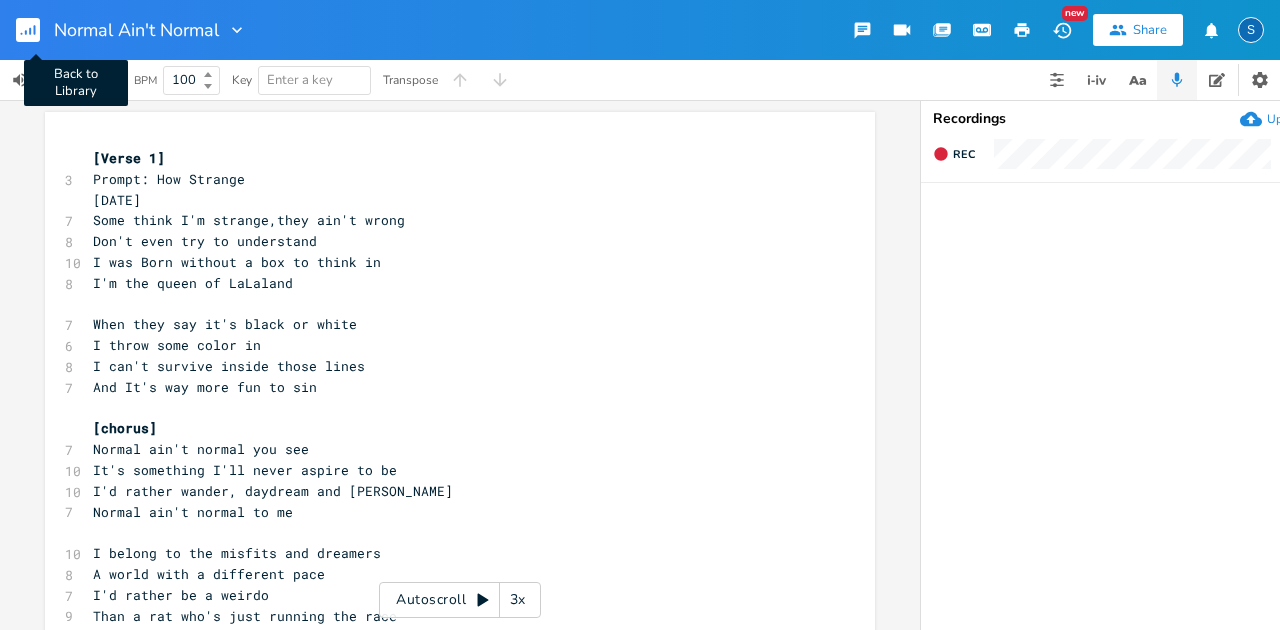 click 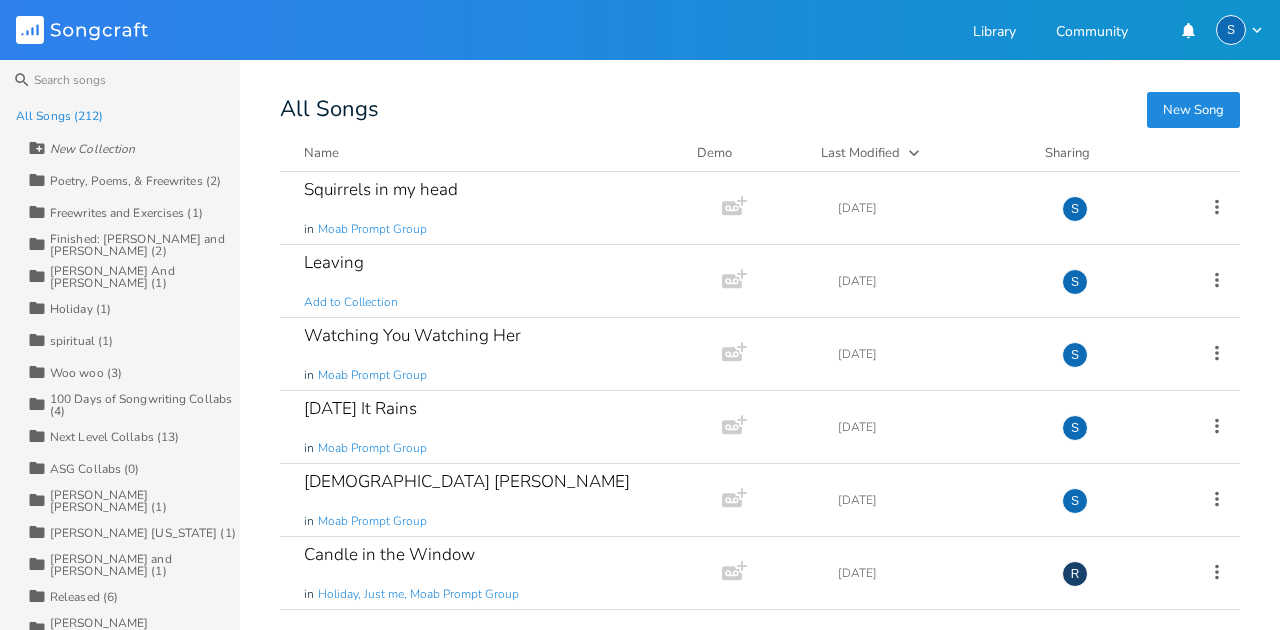 click on "New Song" at bounding box center (1193, 110) 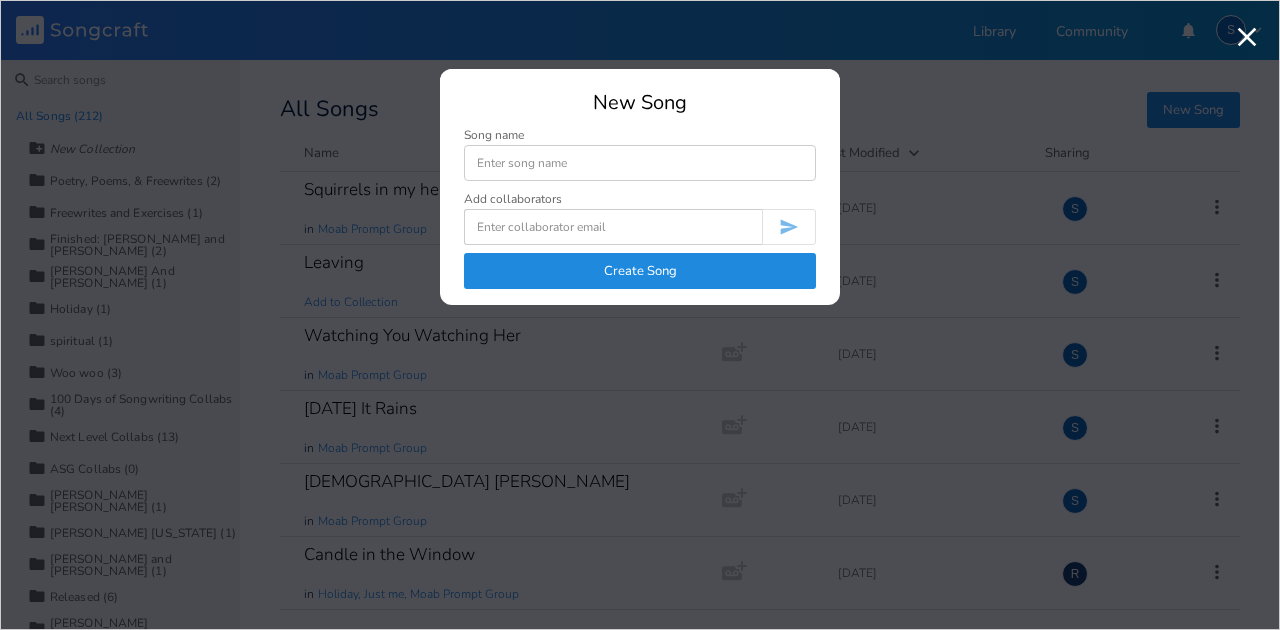 drag, startPoint x: 633, startPoint y: 274, endPoint x: 478, endPoint y: 340, distance: 168.46661 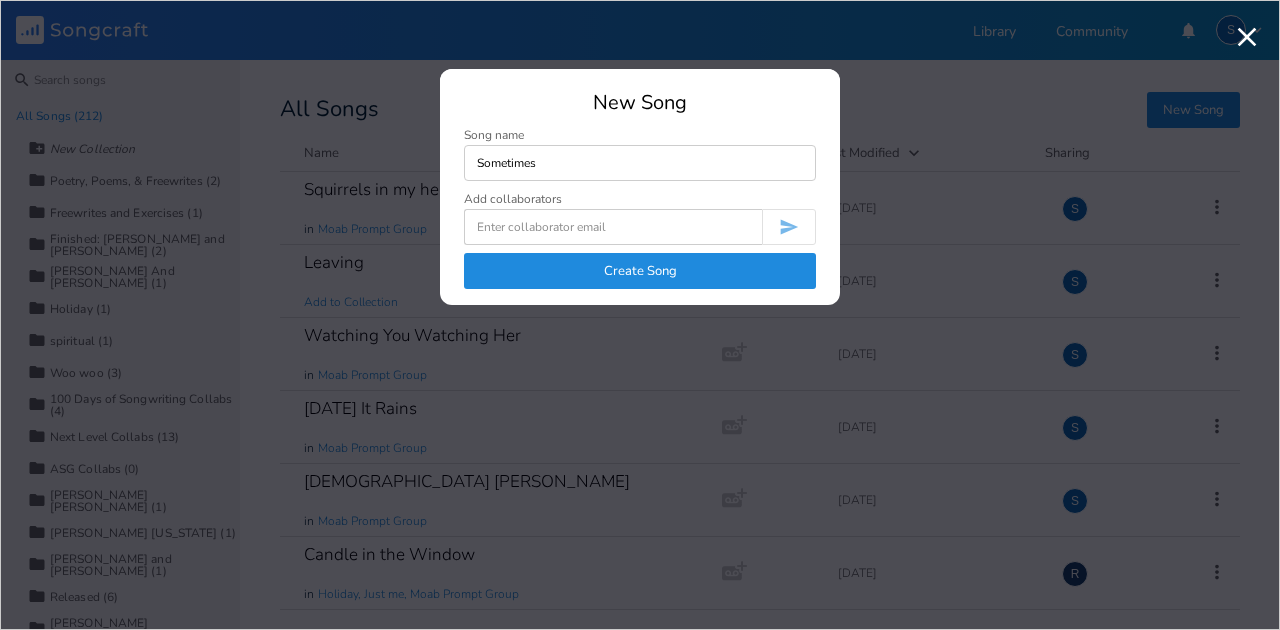 type on "Sometimes" 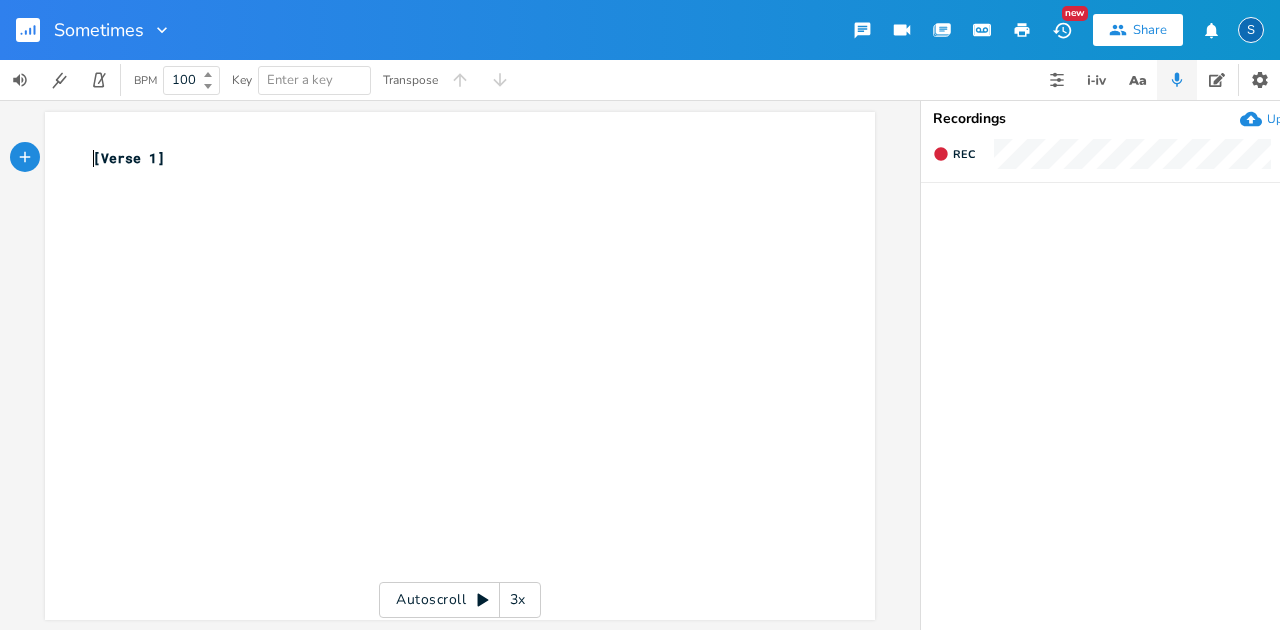 click on "[Verse 1]" at bounding box center [129, 158] 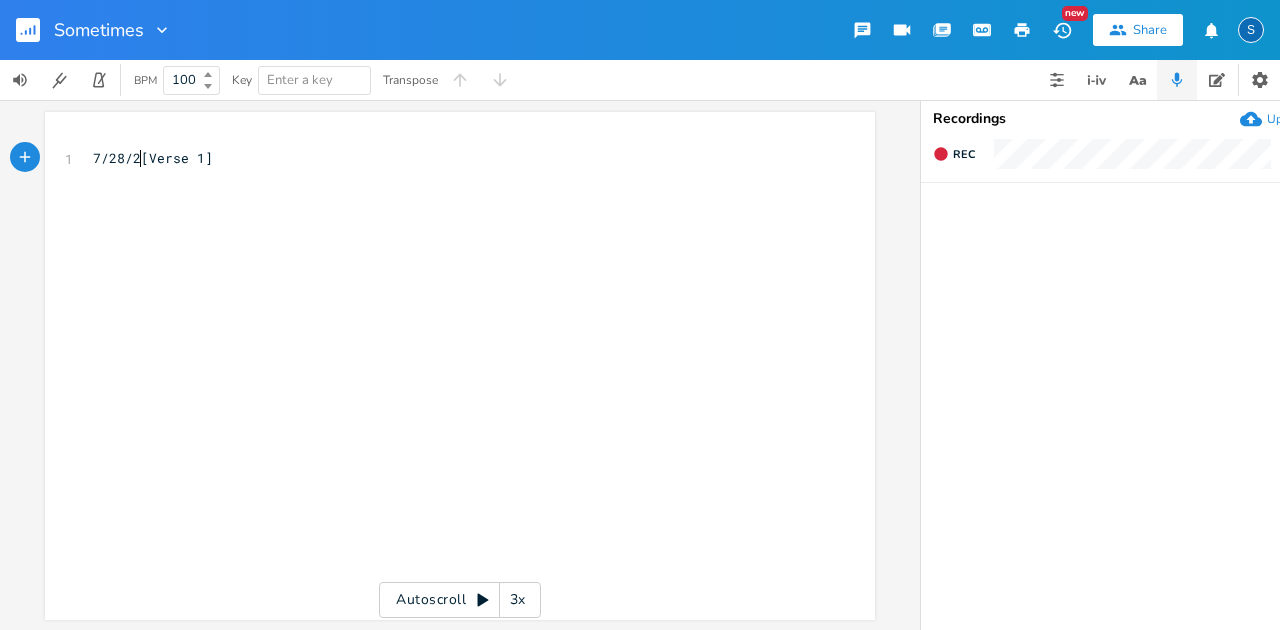 type on "[DATE]" 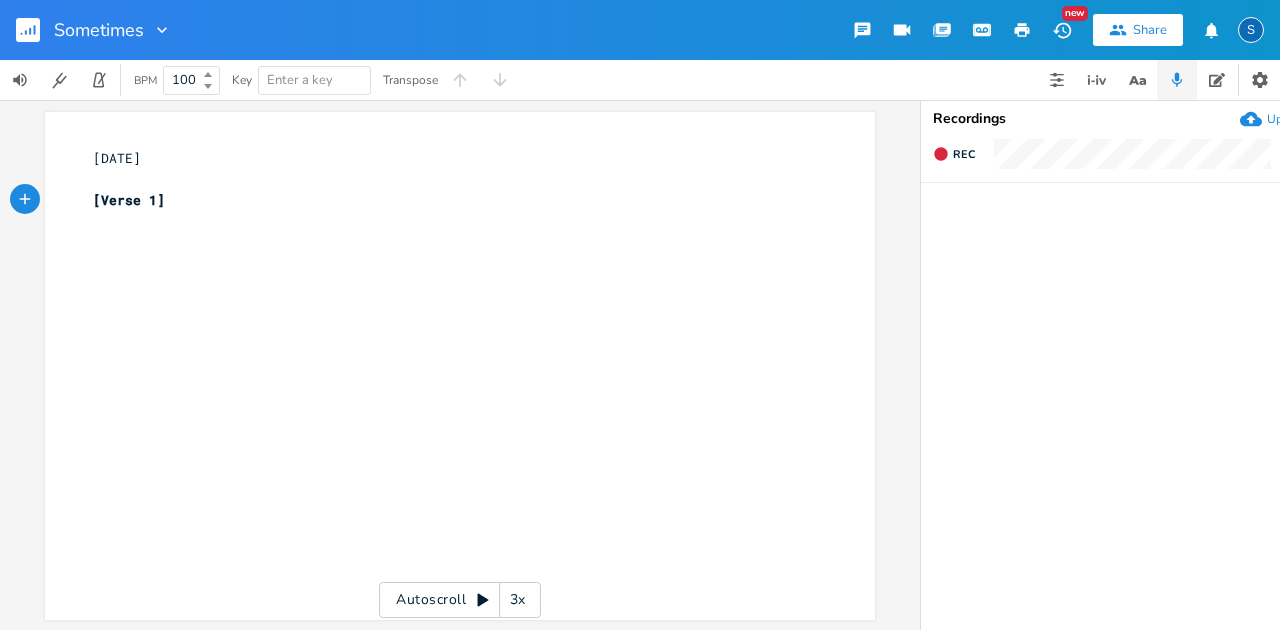 type on "[Verse 1]" 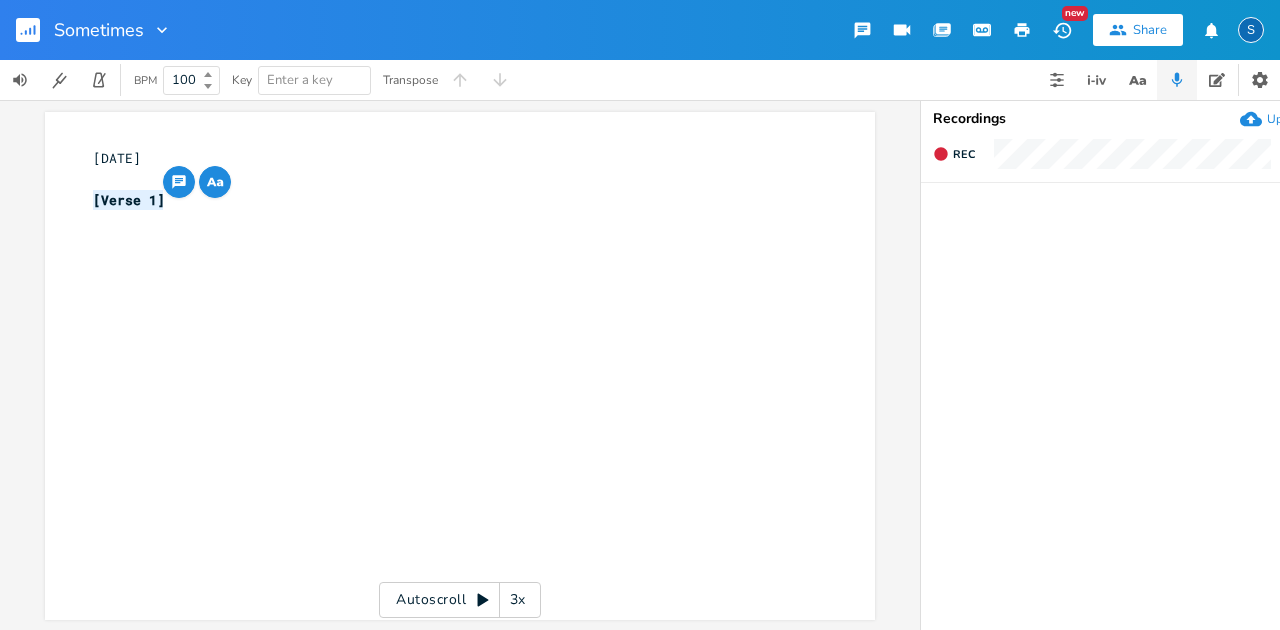 drag, startPoint x: 90, startPoint y: 202, endPoint x: 252, endPoint y: 198, distance: 162.04938 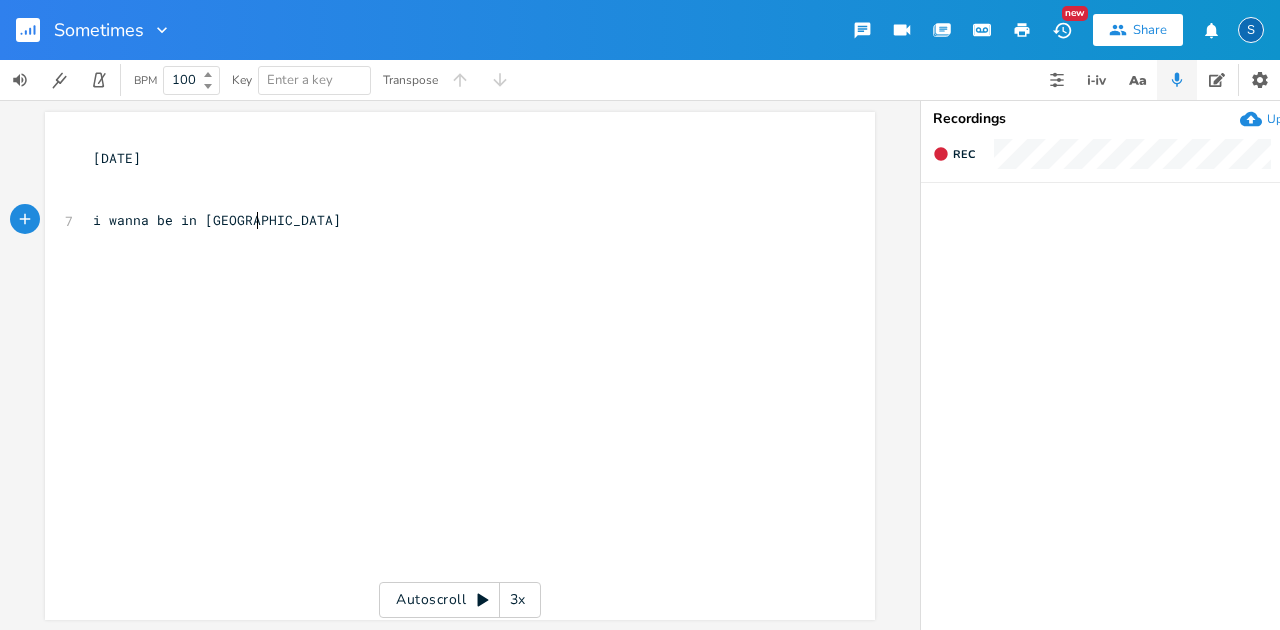 type on "i wanna be in [GEOGRAPHIC_DATA]" 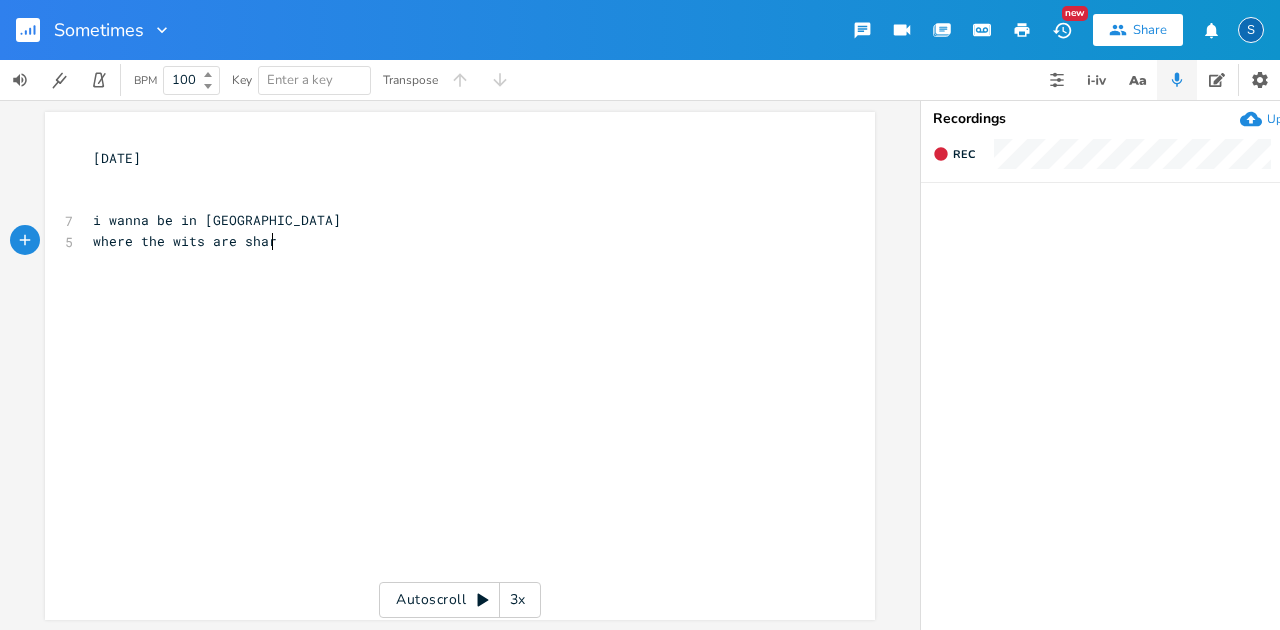 type on "where the wits are sharp" 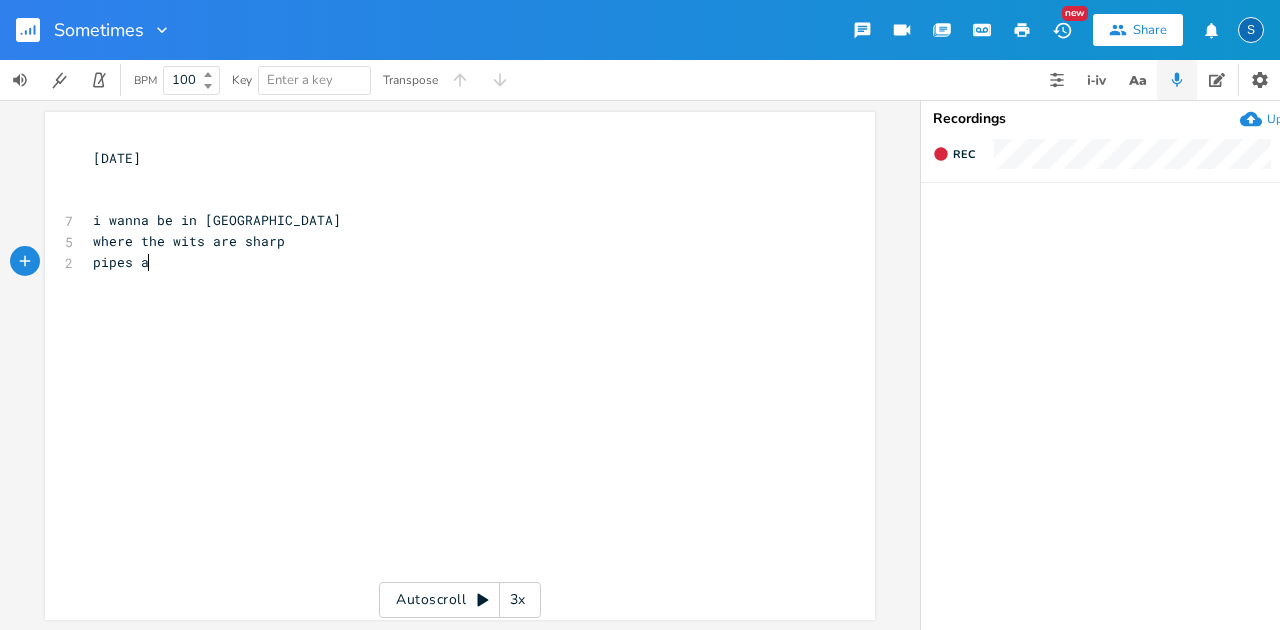 scroll, scrollTop: 0, scrollLeft: 60, axis: horizontal 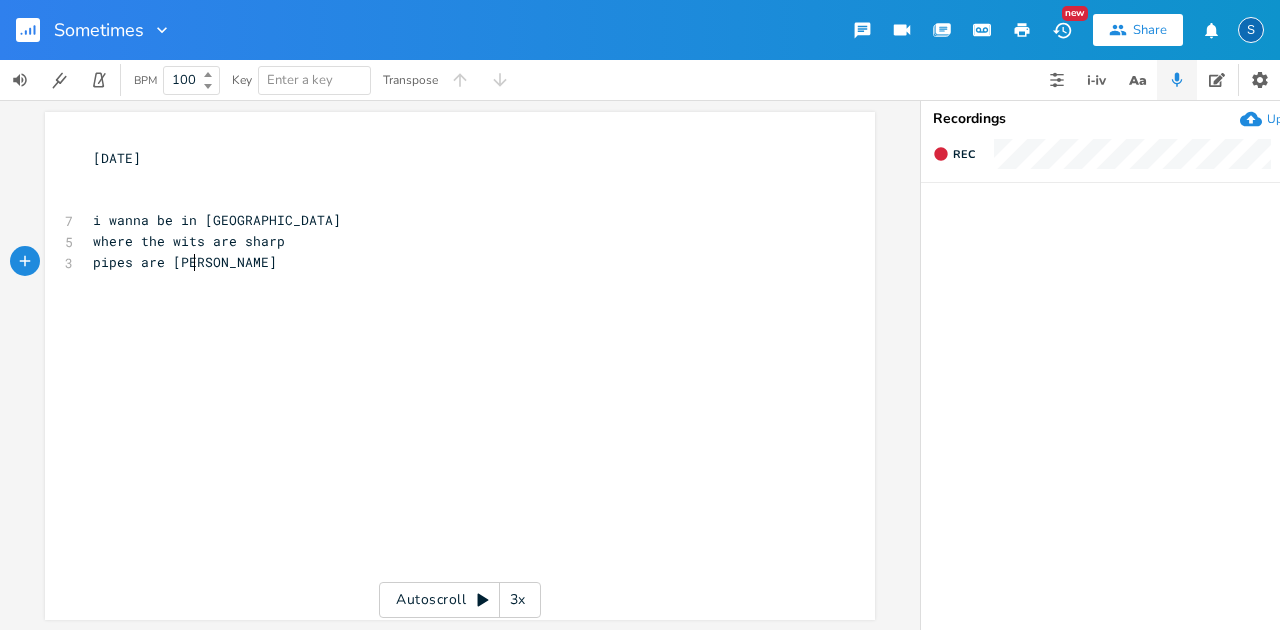 type on "pipes are loud" 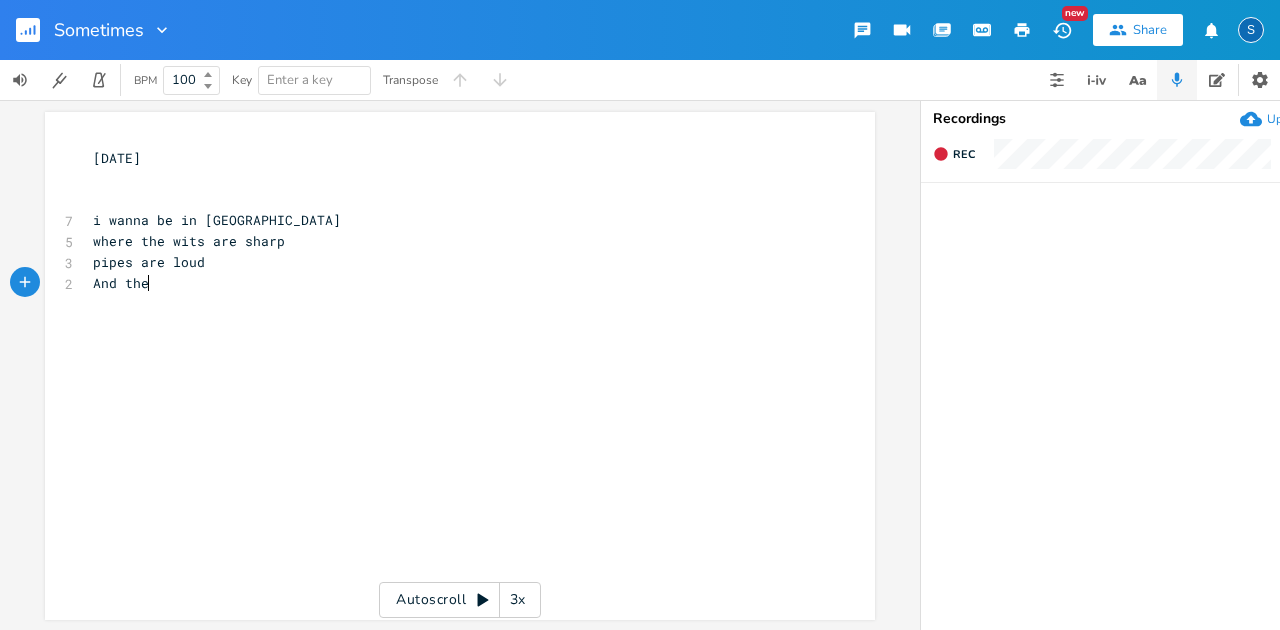 scroll, scrollTop: 0, scrollLeft: 53, axis: horizontal 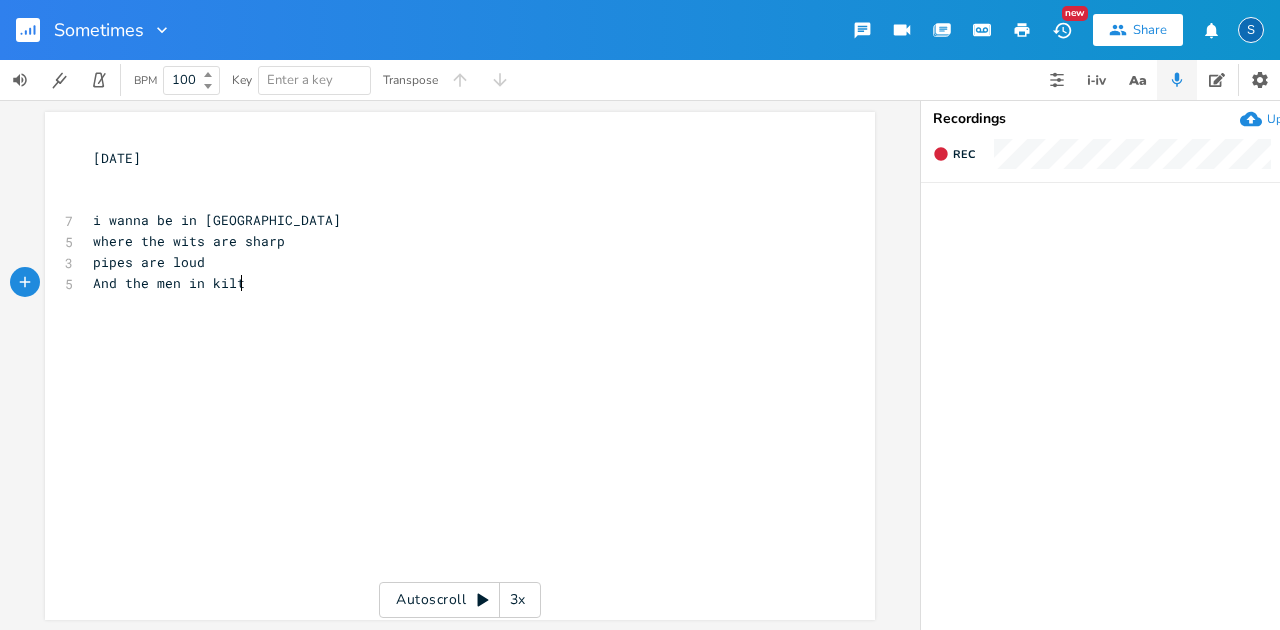 type on "And the men in kilts" 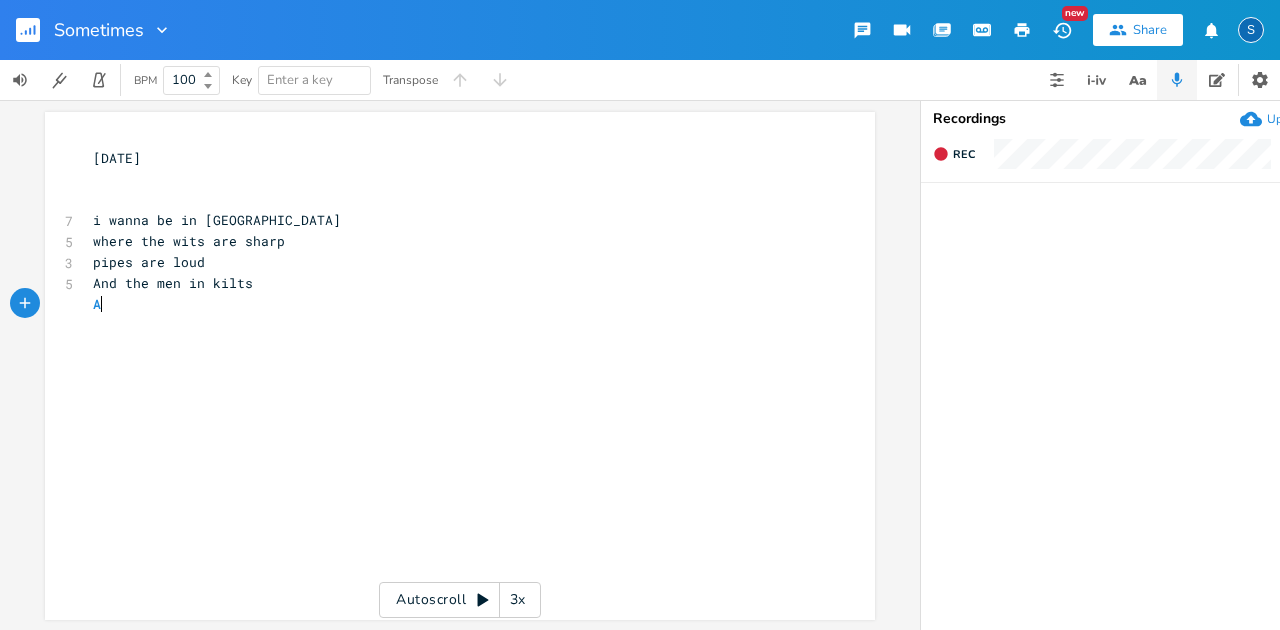 type on "Are" 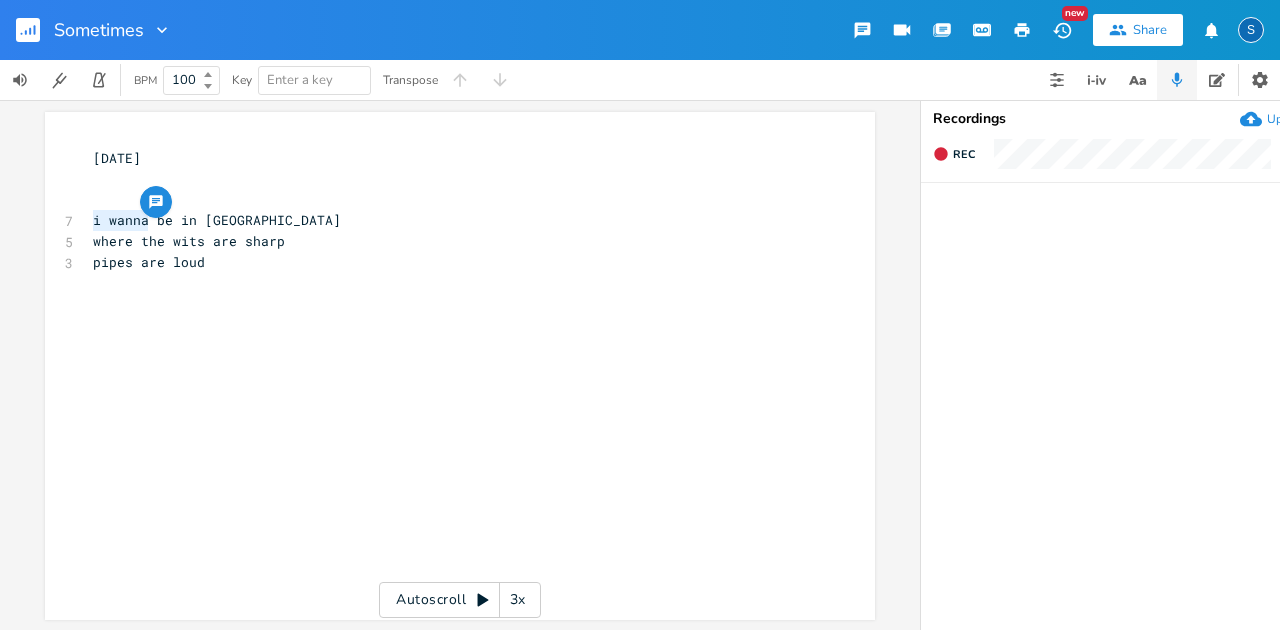 type on "i wanna be i" 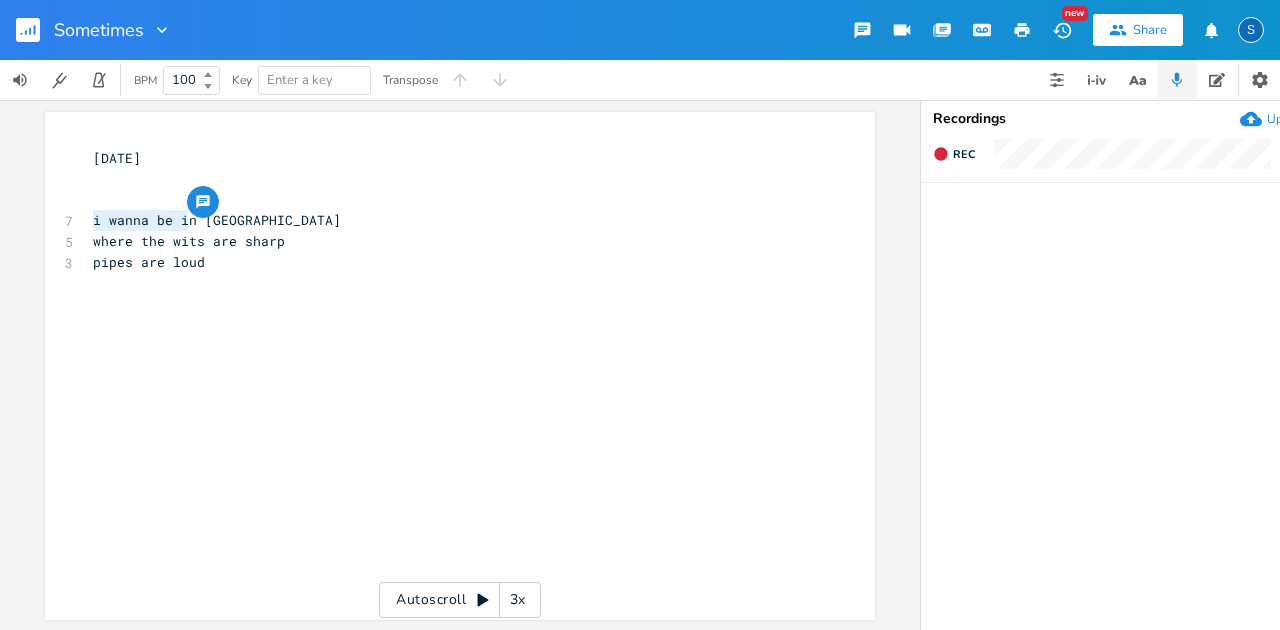 drag, startPoint x: 85, startPoint y: 221, endPoint x: 180, endPoint y: 223, distance: 95.02105 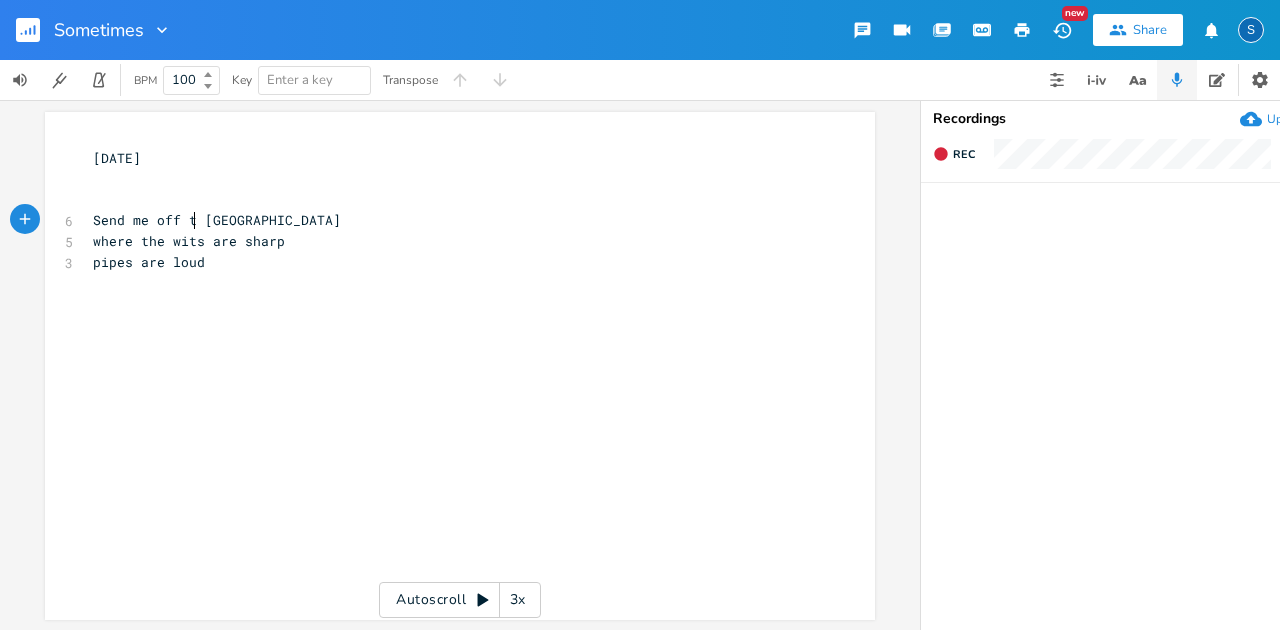 type on "Send me off to" 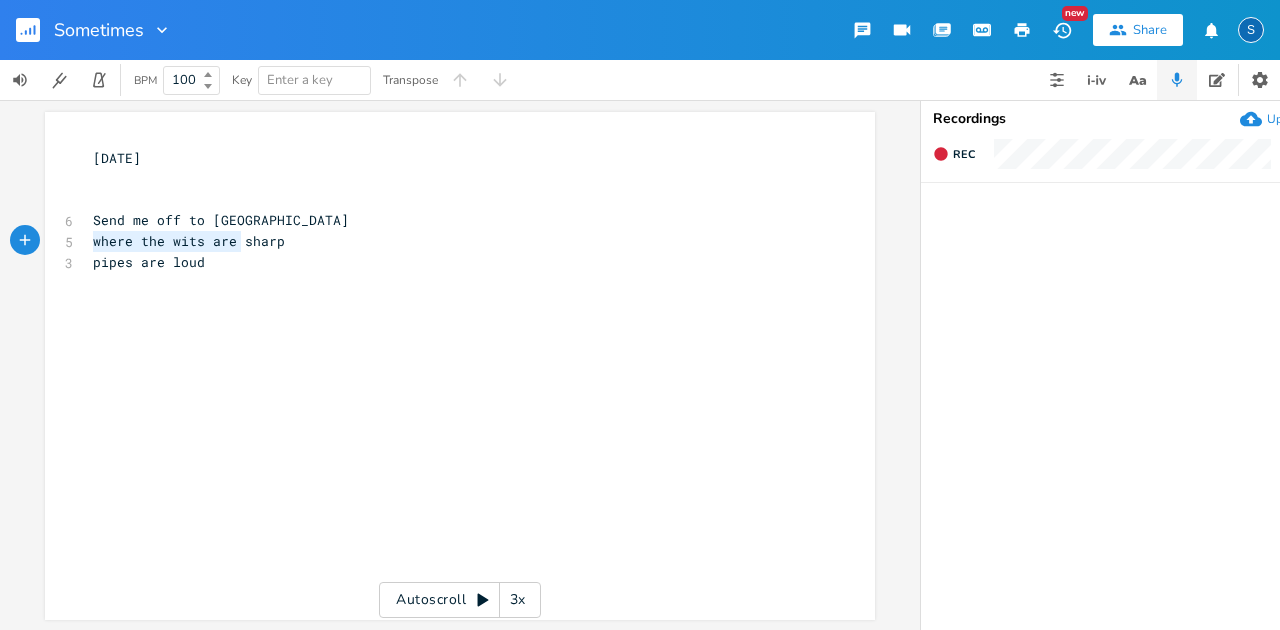 type on "where the wits are sharp" 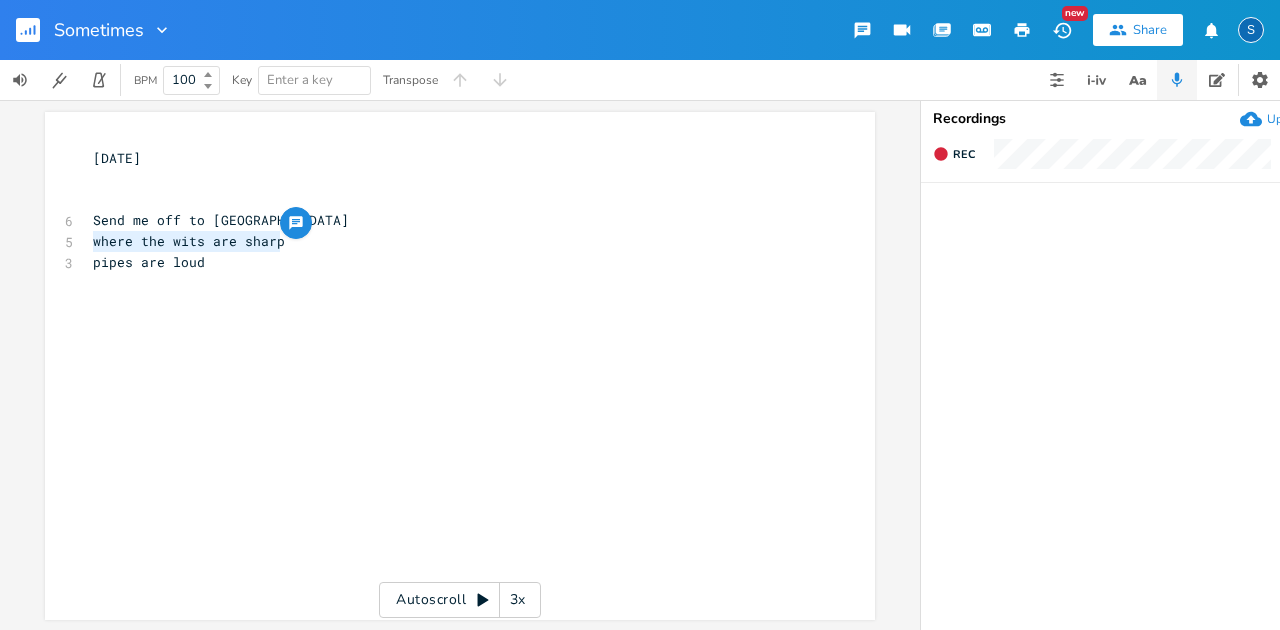 drag, startPoint x: 86, startPoint y: 243, endPoint x: 282, endPoint y: 246, distance: 196.02296 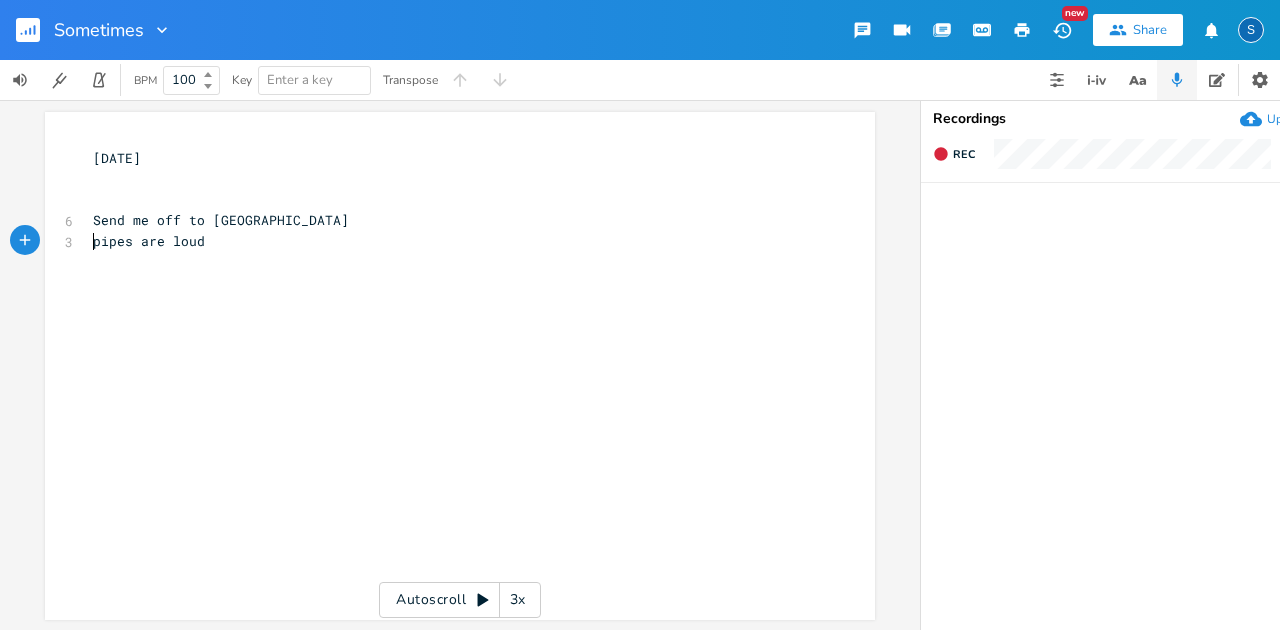 click on "​" at bounding box center [450, 262] 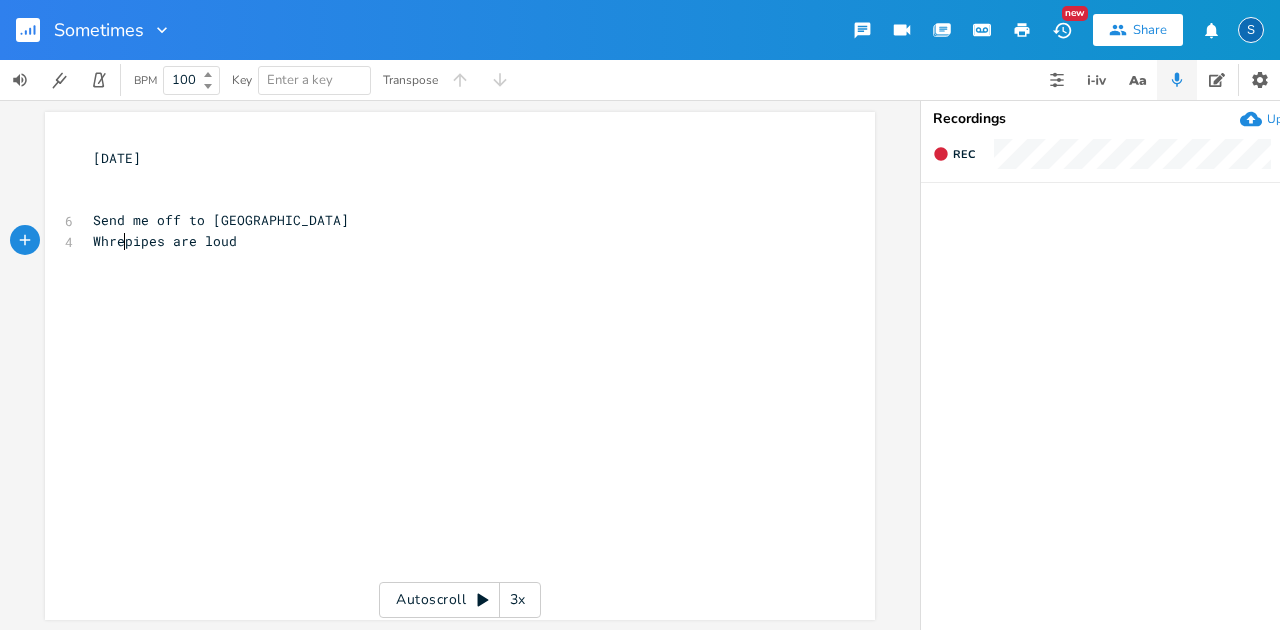 type on "Whre" 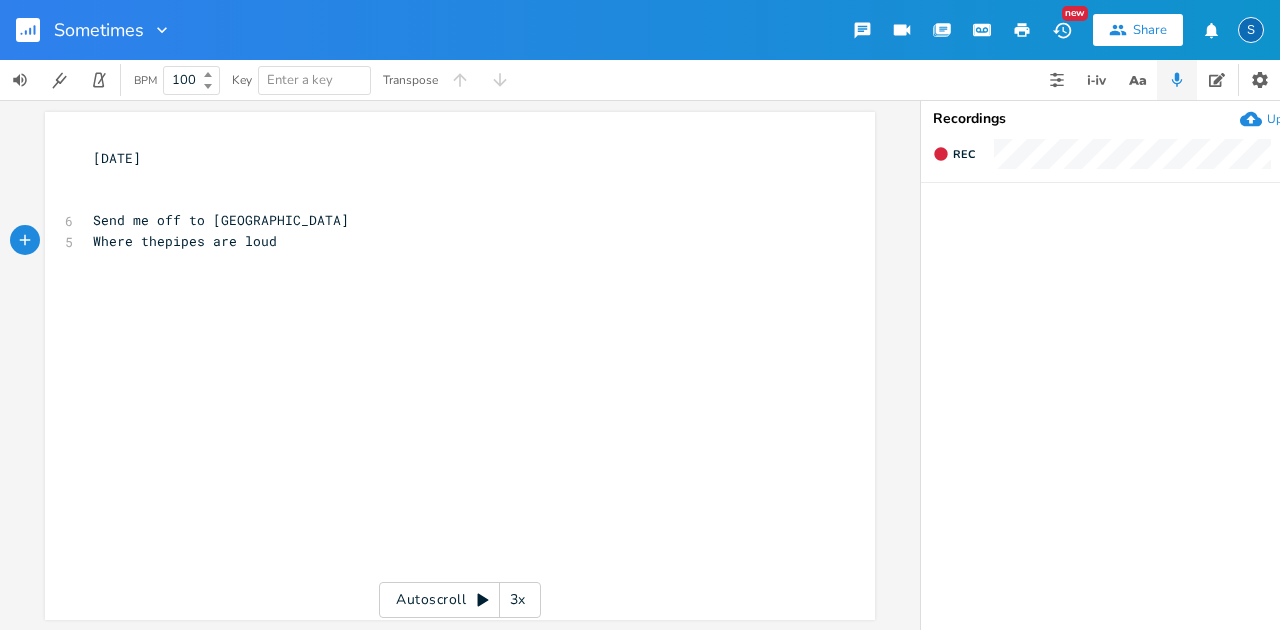 type on "ere the" 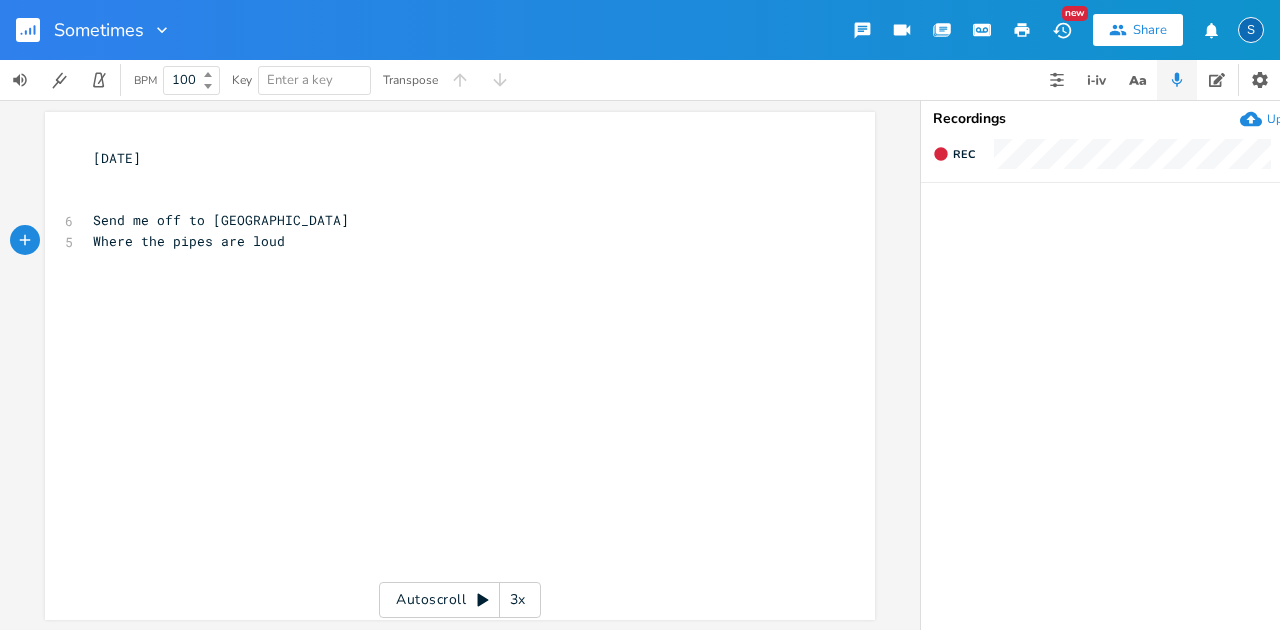 click on "Where the pipes are loud" at bounding box center (450, 241) 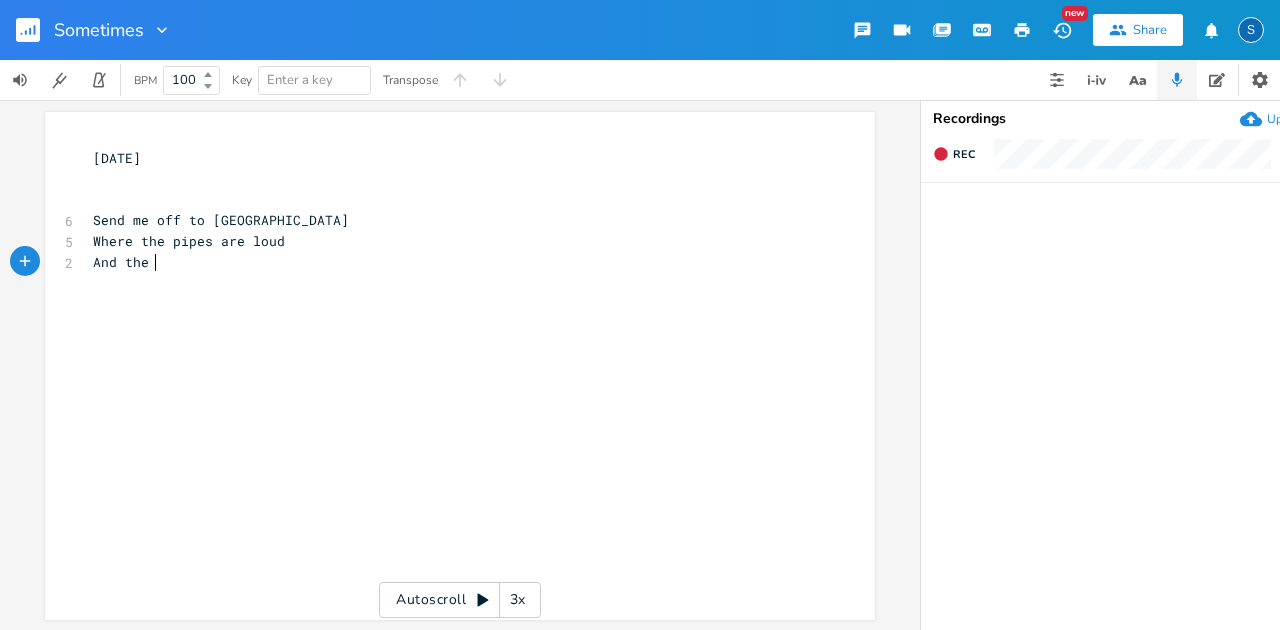 scroll, scrollTop: 0, scrollLeft: 53, axis: horizontal 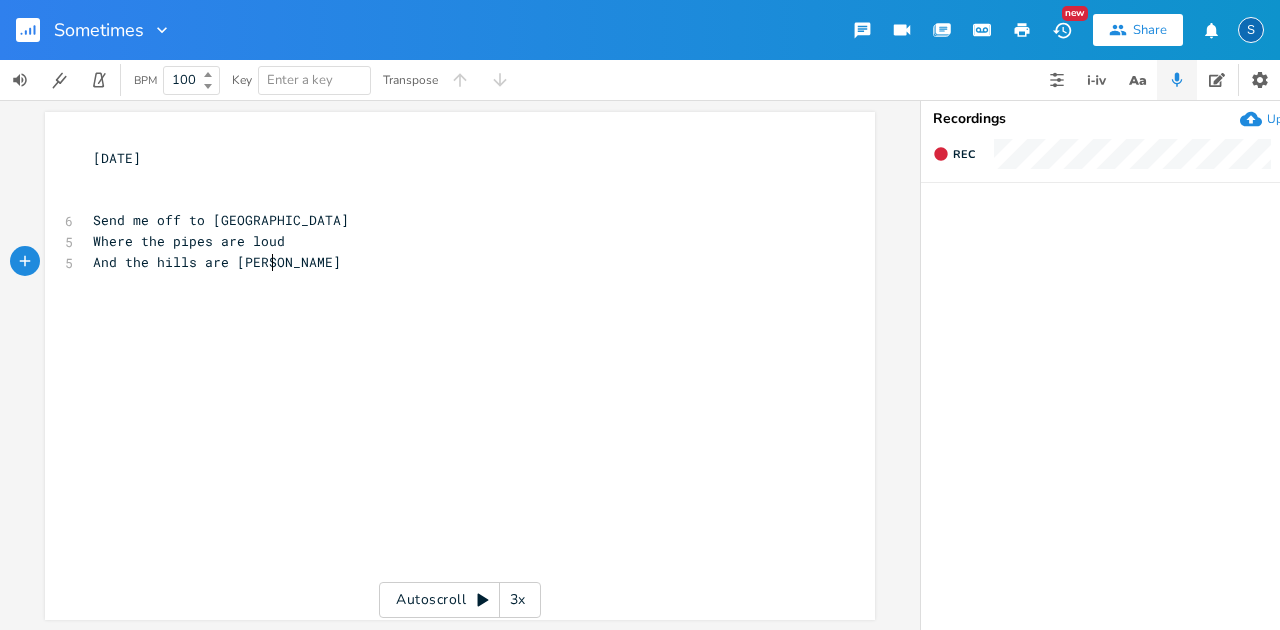 type on "And the hills are craggy" 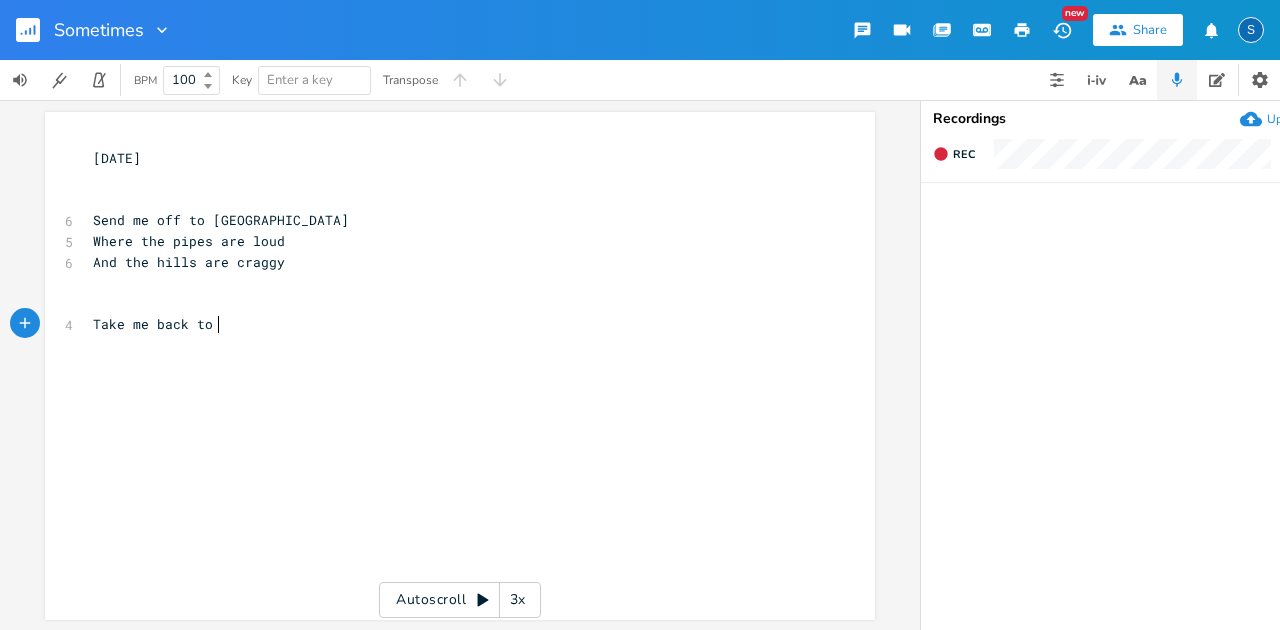 type on "Take me back to t" 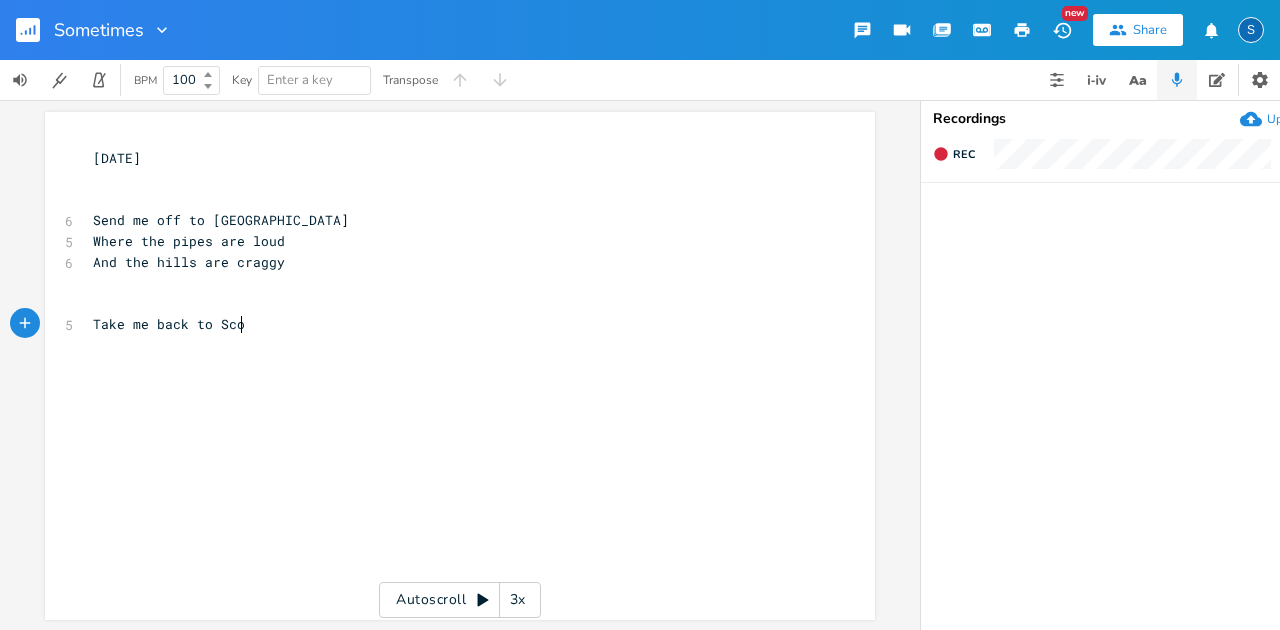 type on "Scoth" 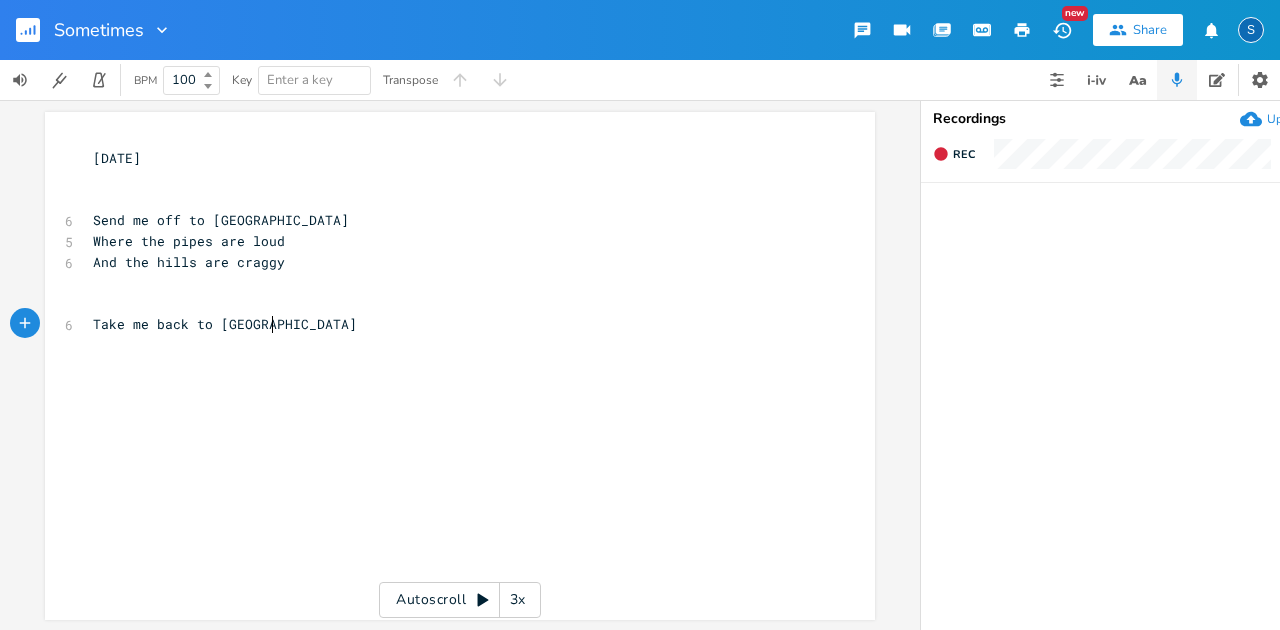 type on "land" 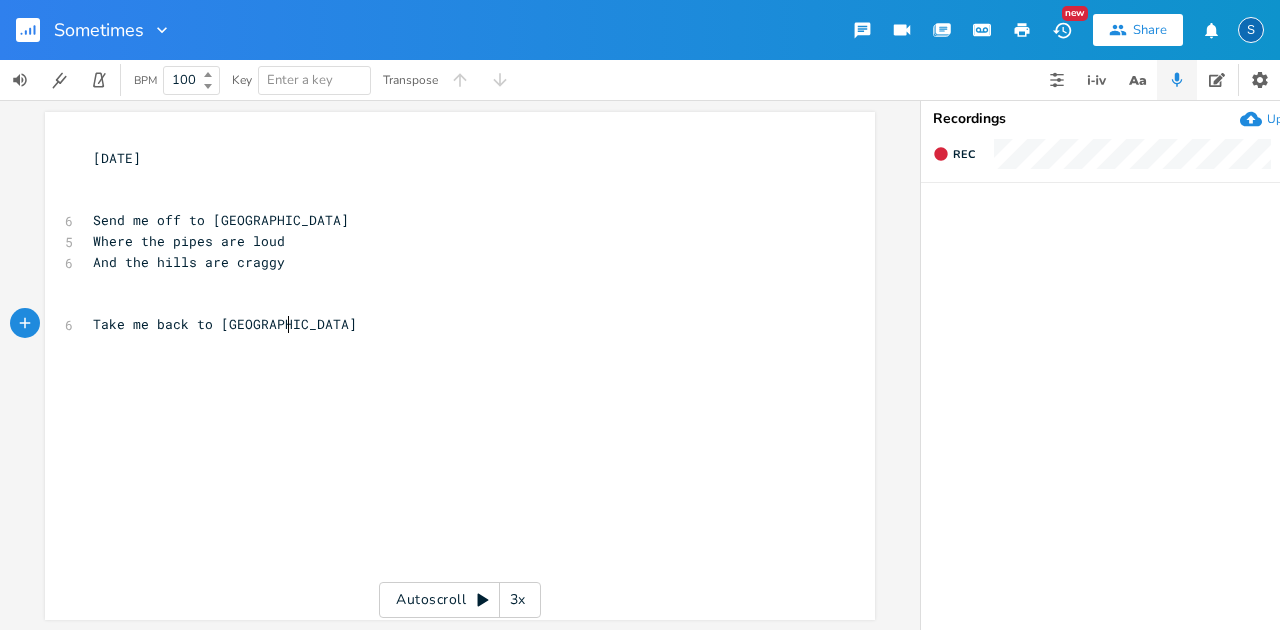 scroll, scrollTop: 0, scrollLeft: 30, axis: horizontal 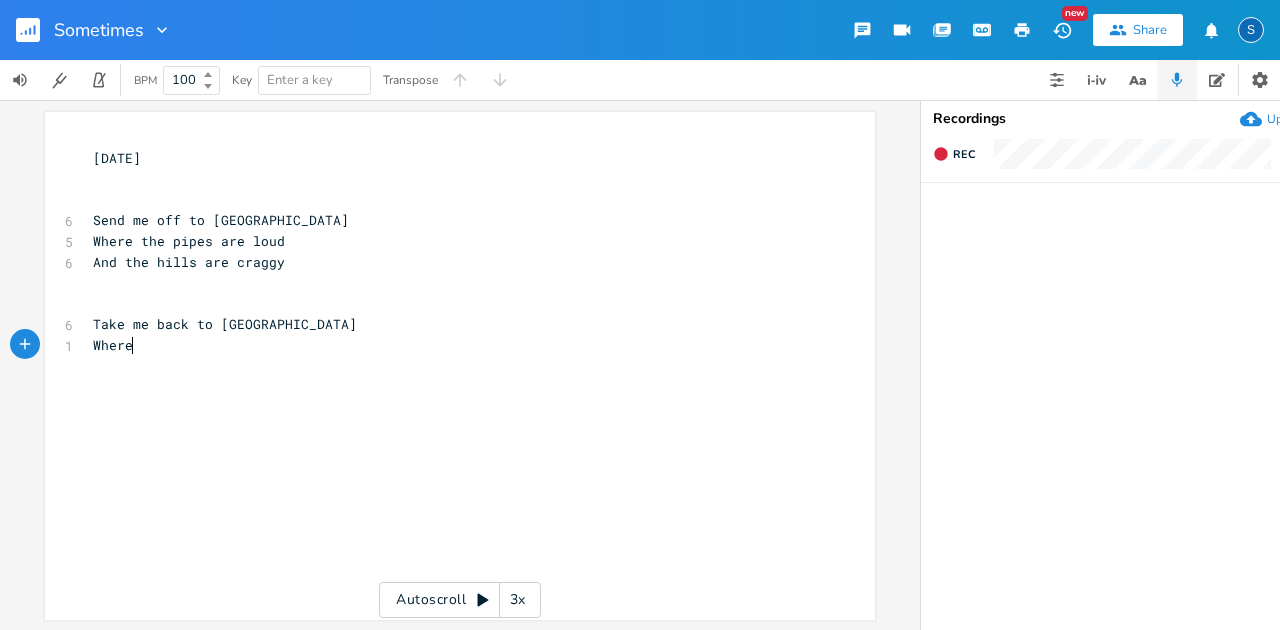 type on "Where'" 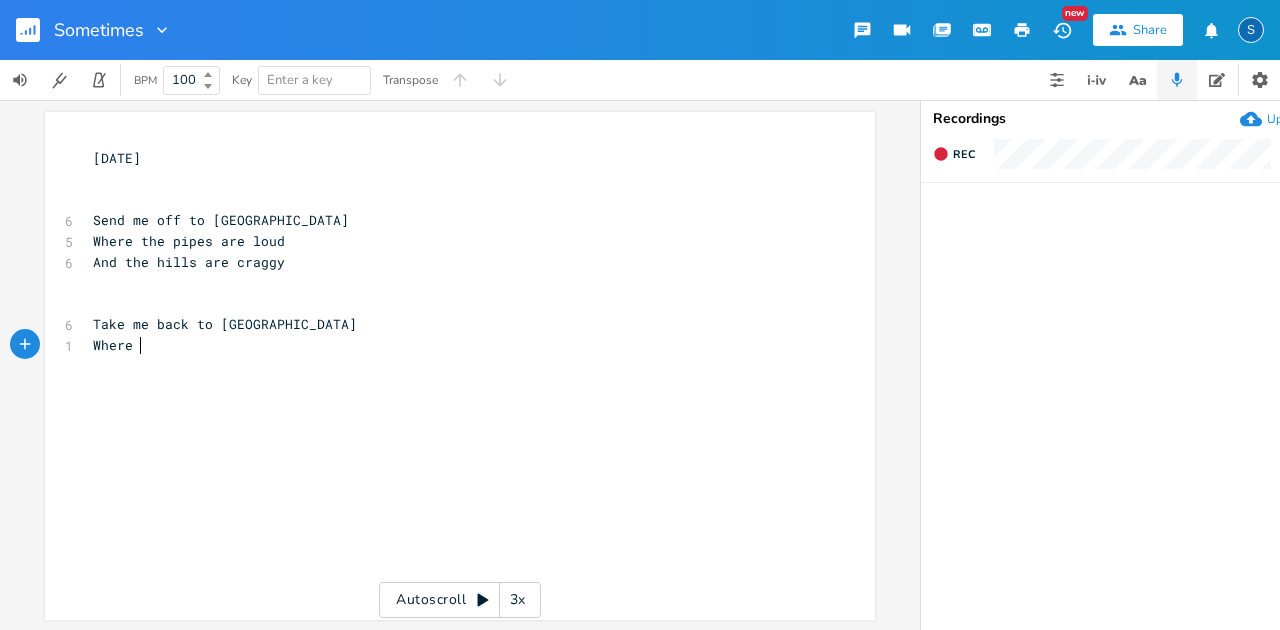 scroll, scrollTop: 0, scrollLeft: 3, axis: horizontal 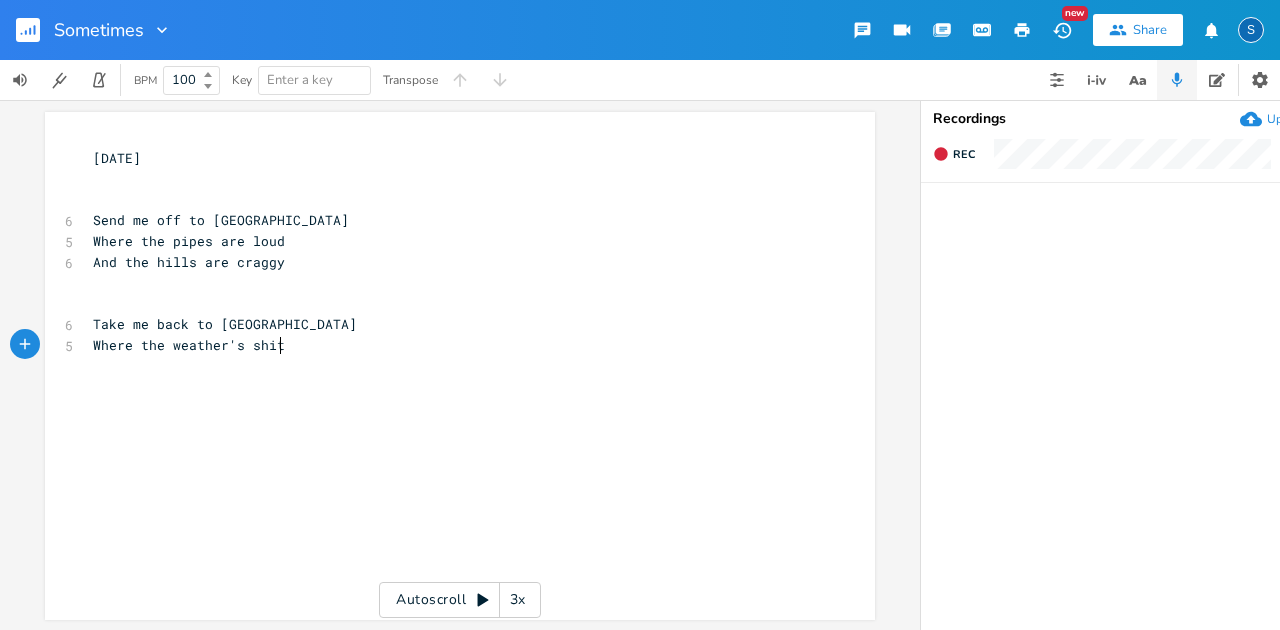 type on "the weather's shite" 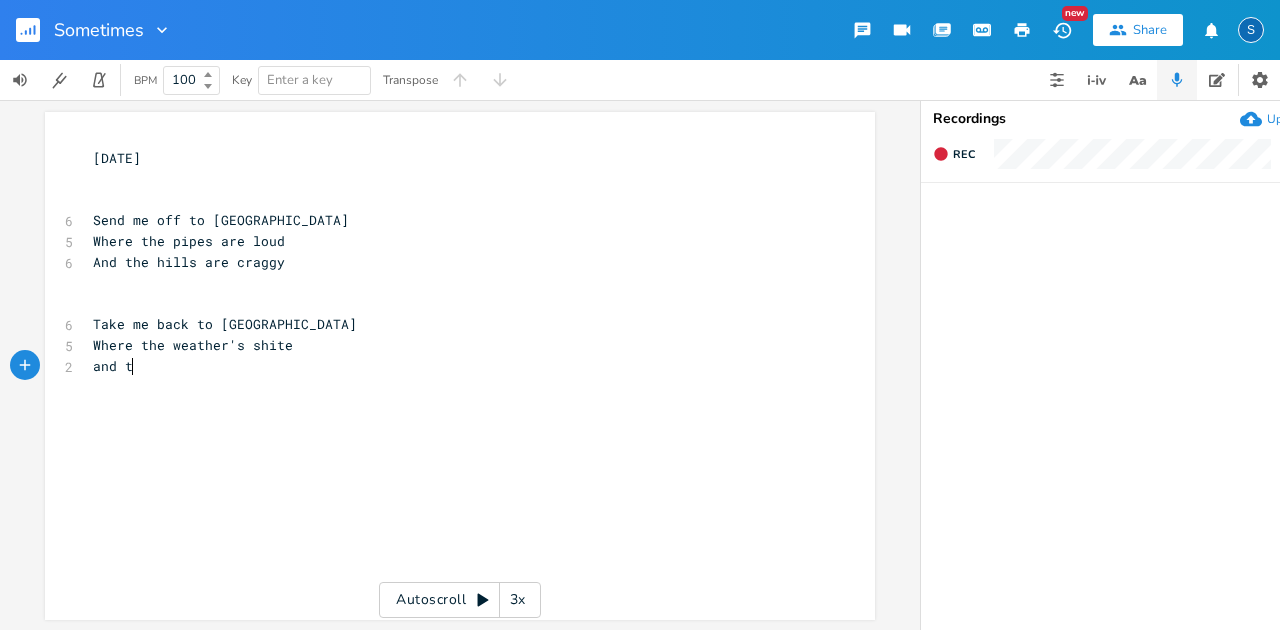 type on "and the" 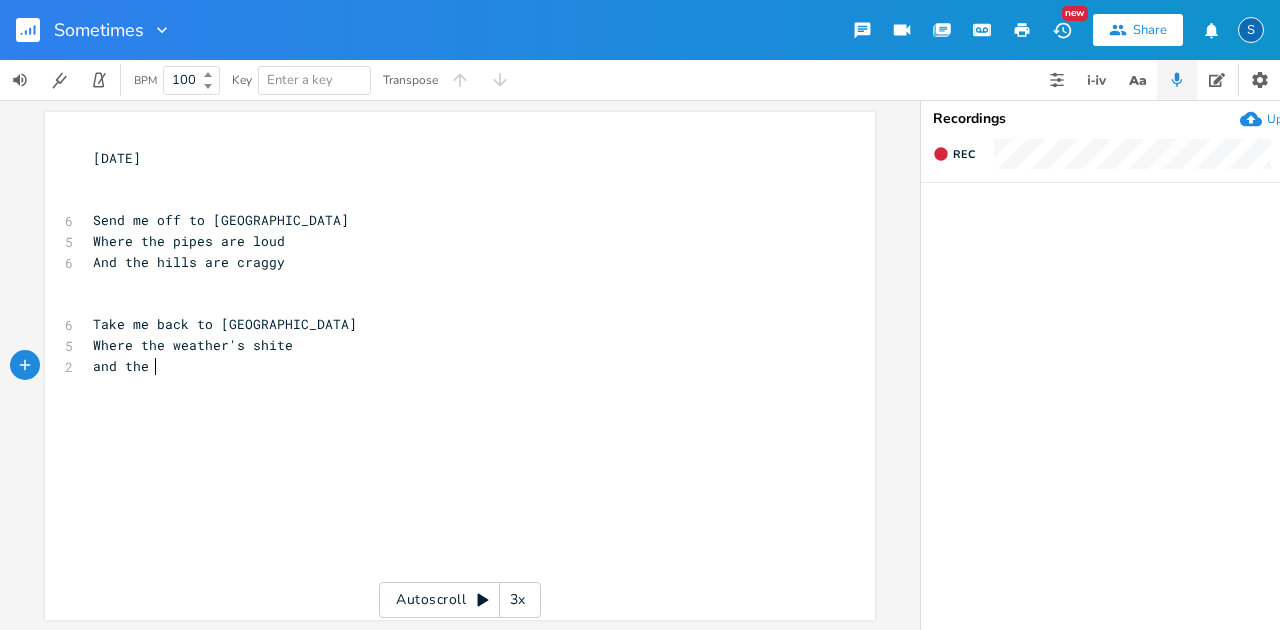 scroll, scrollTop: 0, scrollLeft: 50, axis: horizontal 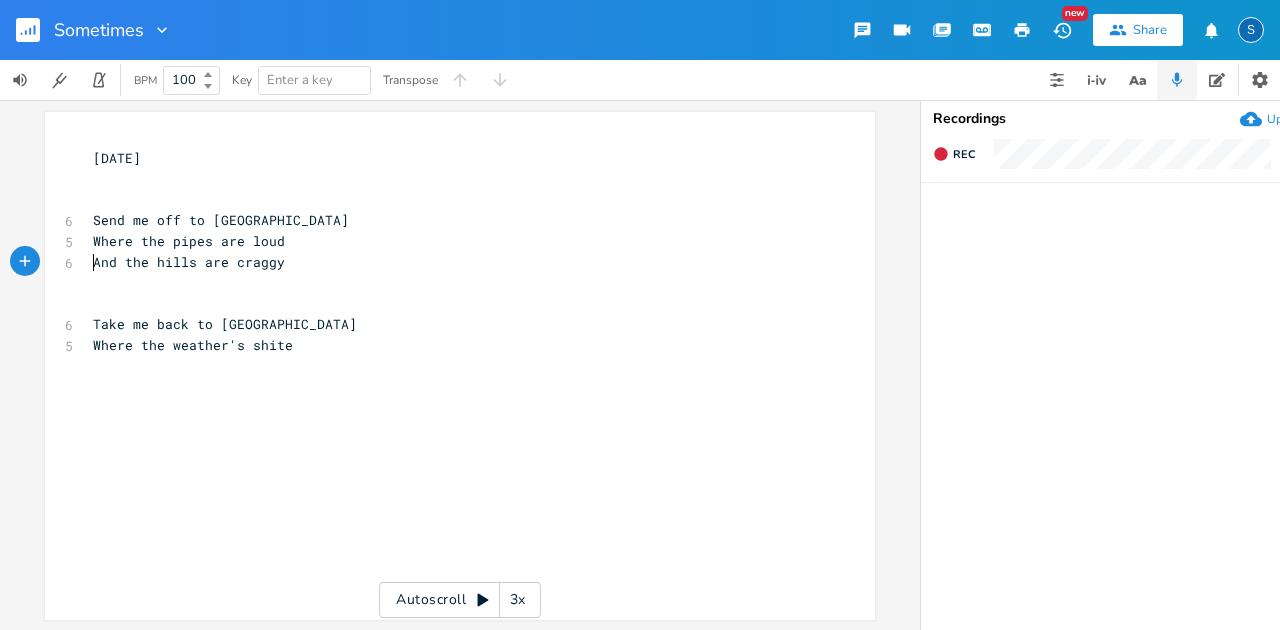 click on "And the hills are craggy" at bounding box center (450, 262) 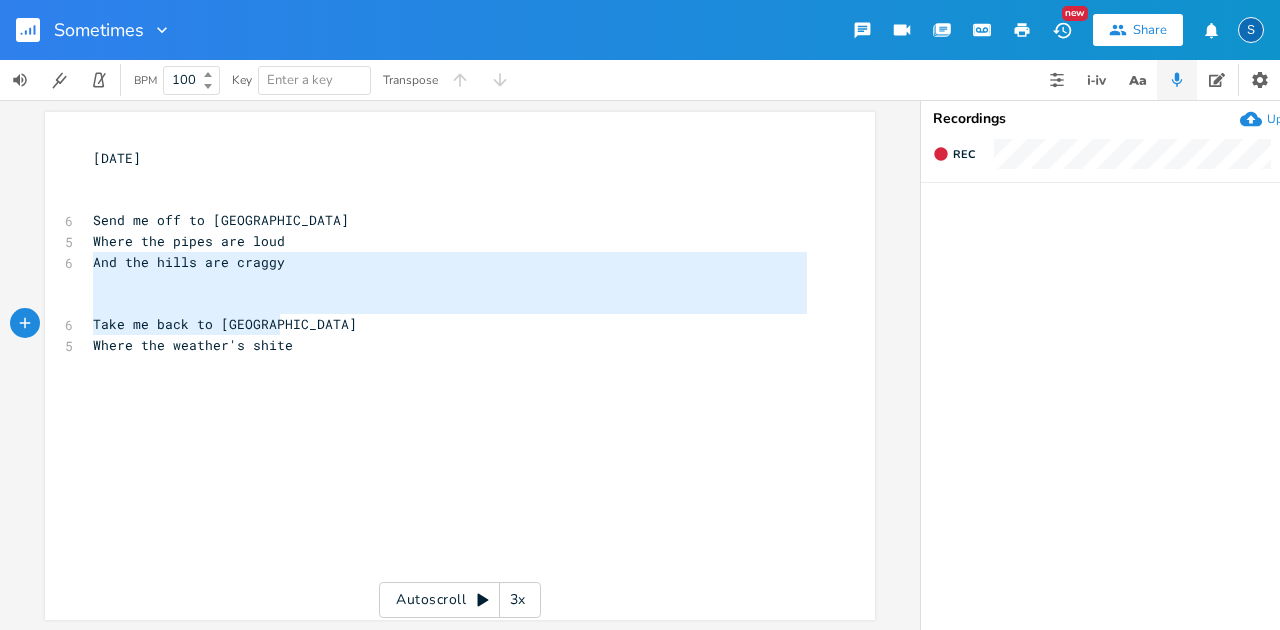 type on "And the hills are craggy
Take me back to [GEOGRAPHIC_DATA]" 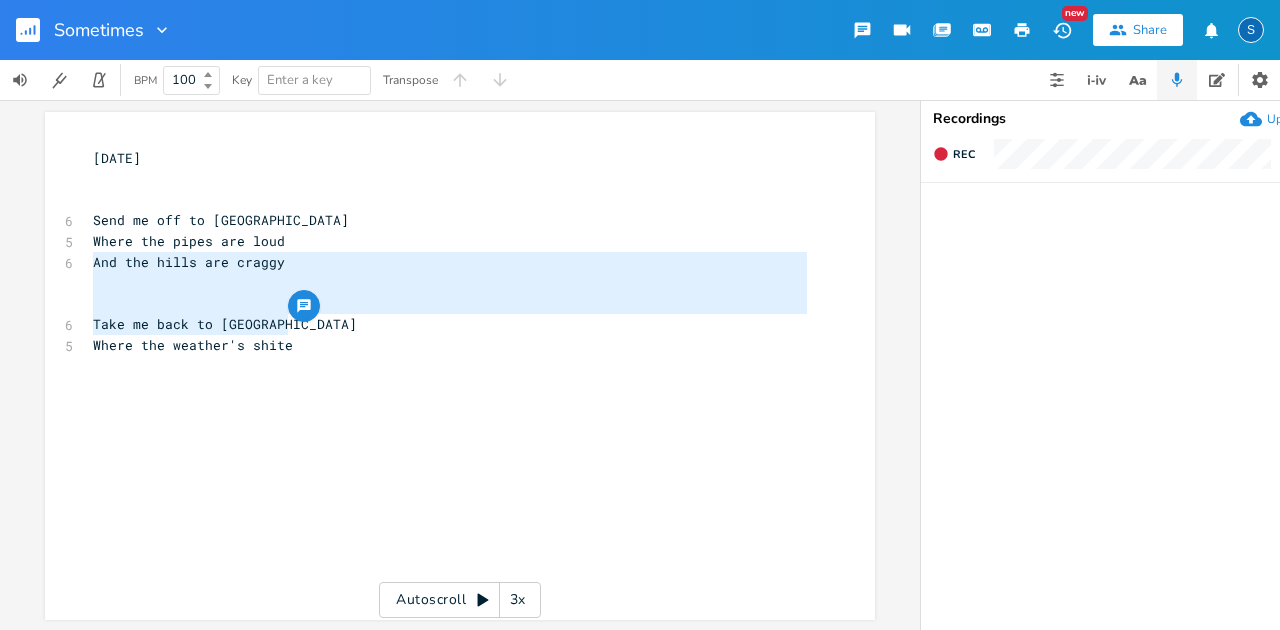 drag, startPoint x: 90, startPoint y: 263, endPoint x: 288, endPoint y: 327, distance: 208.08652 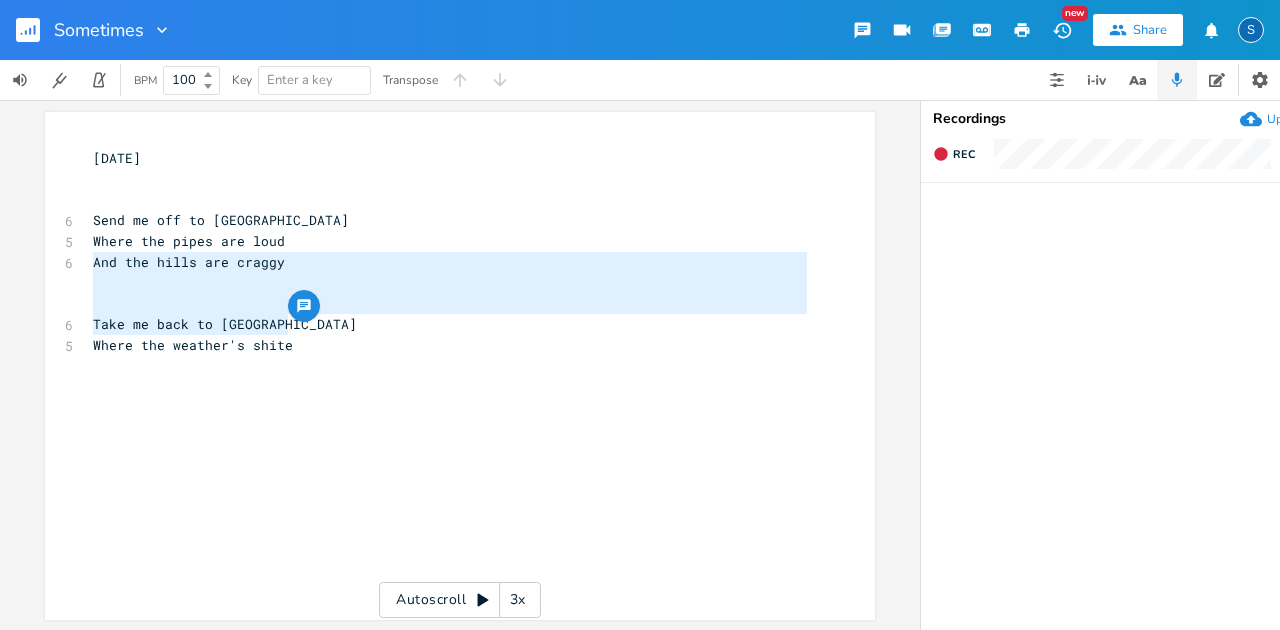 type 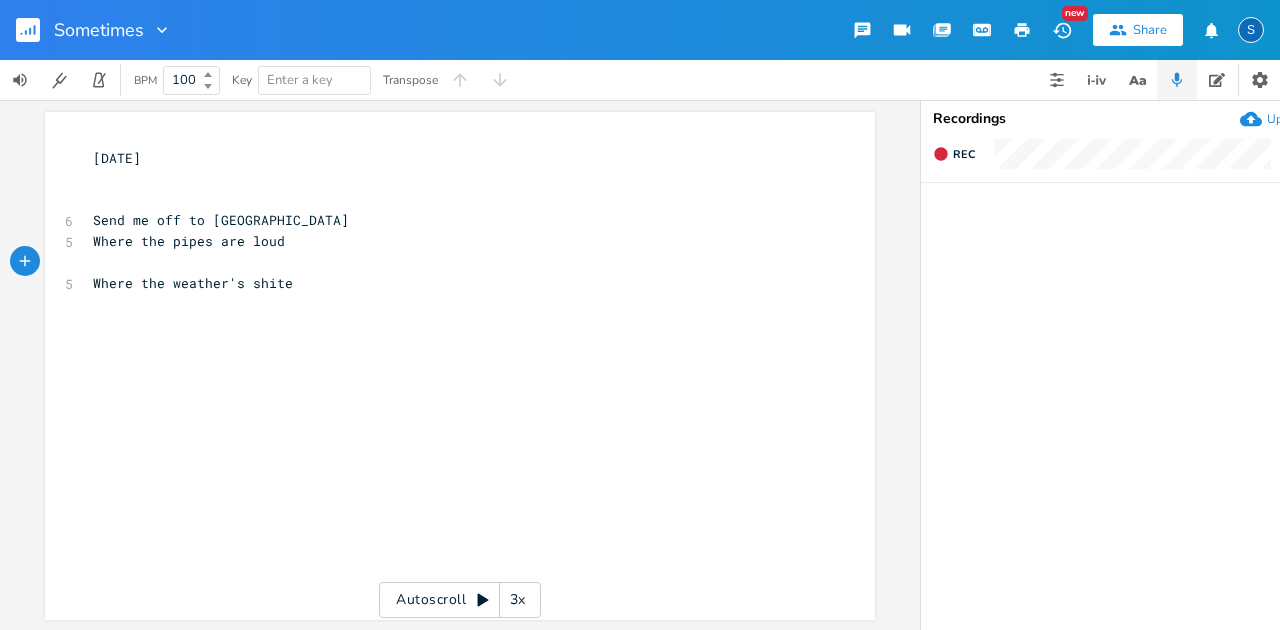 click on "x   [DATE] ​ ​ 6 Send me off to [GEOGRAPHIC_DATA] 5 Where the pipes are loud ​ 5 Where the weather's shite ​ ​ ​ ​" at bounding box center (475, 385) 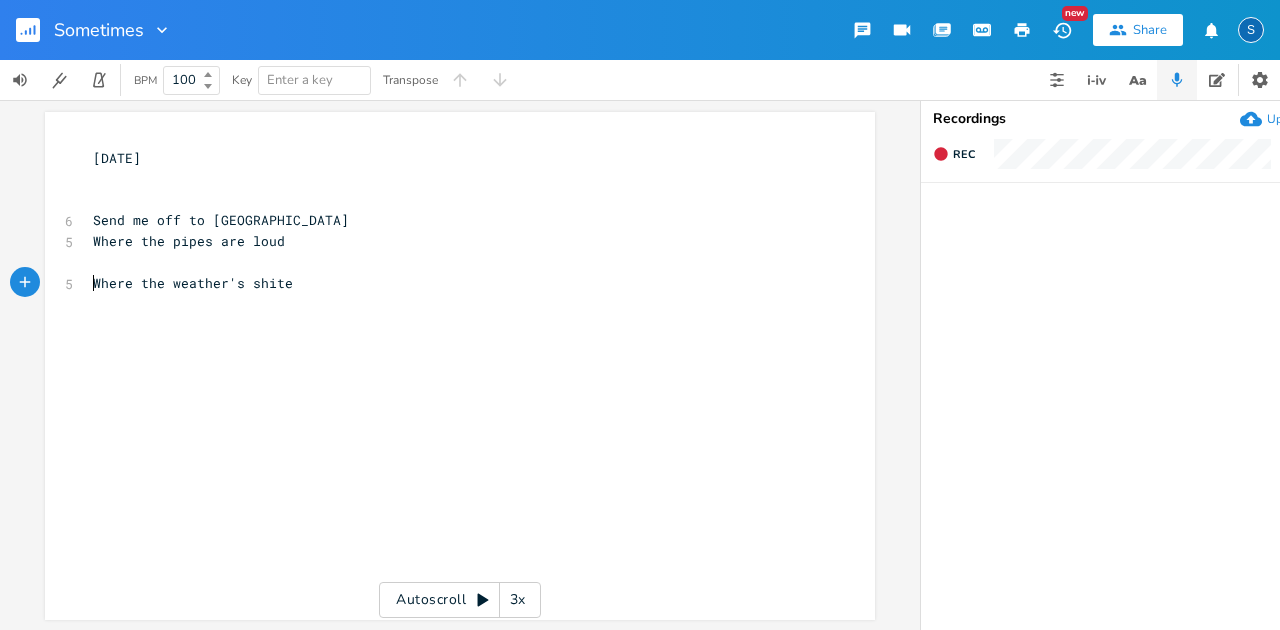click on "Where the weather's shite" at bounding box center (193, 283) 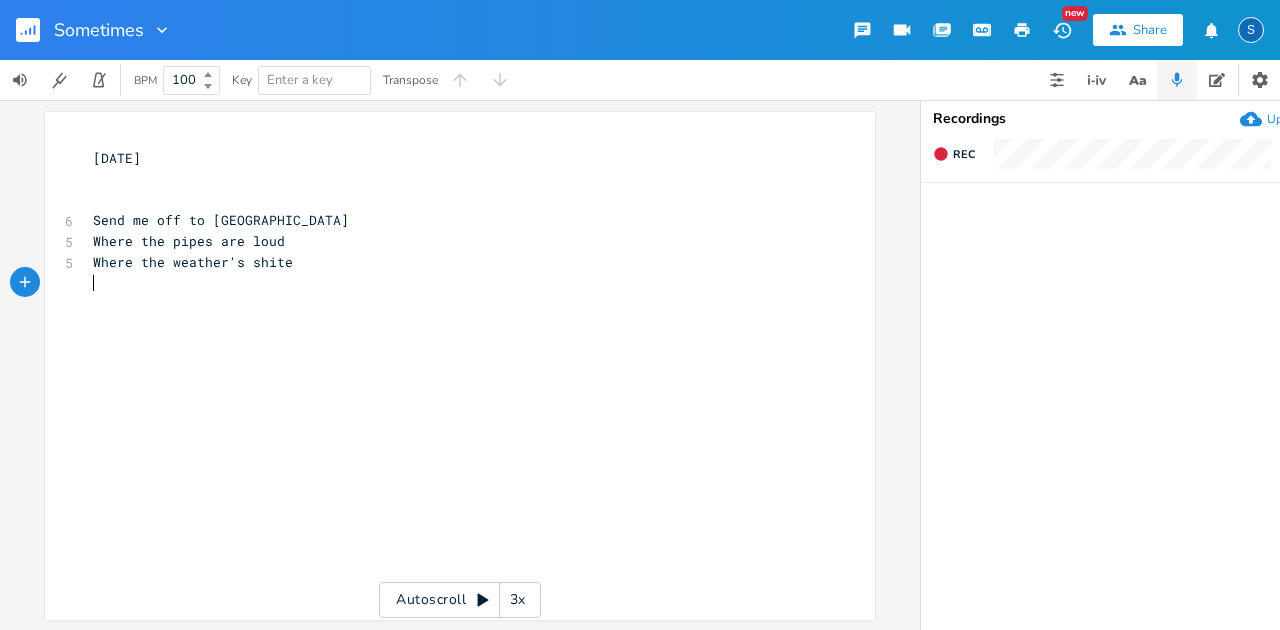 click on "​" at bounding box center [450, 283] 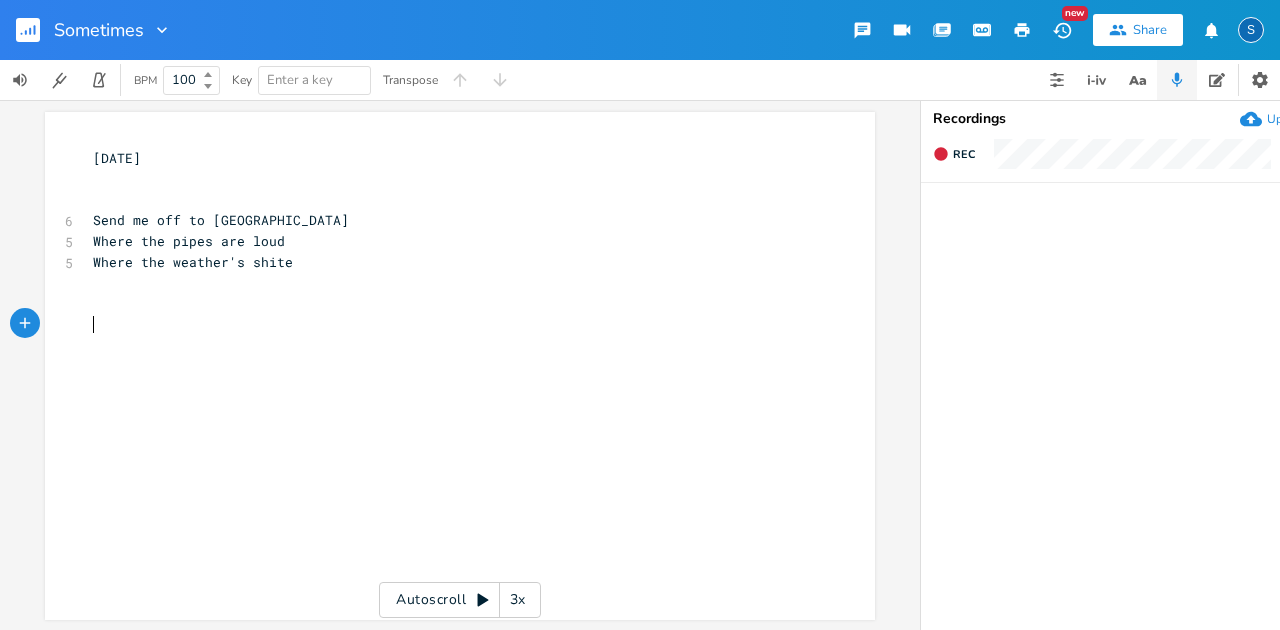 click on "​" at bounding box center [450, 324] 